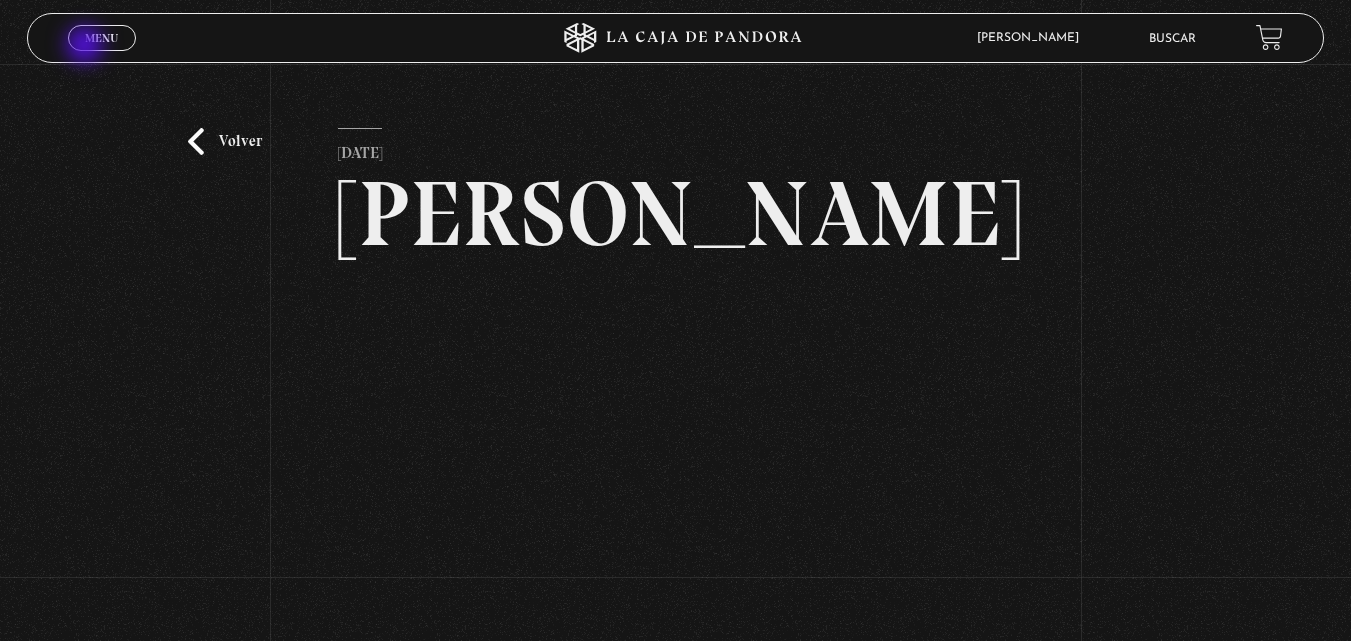 click on "Menu Cerrar" at bounding box center [102, 38] 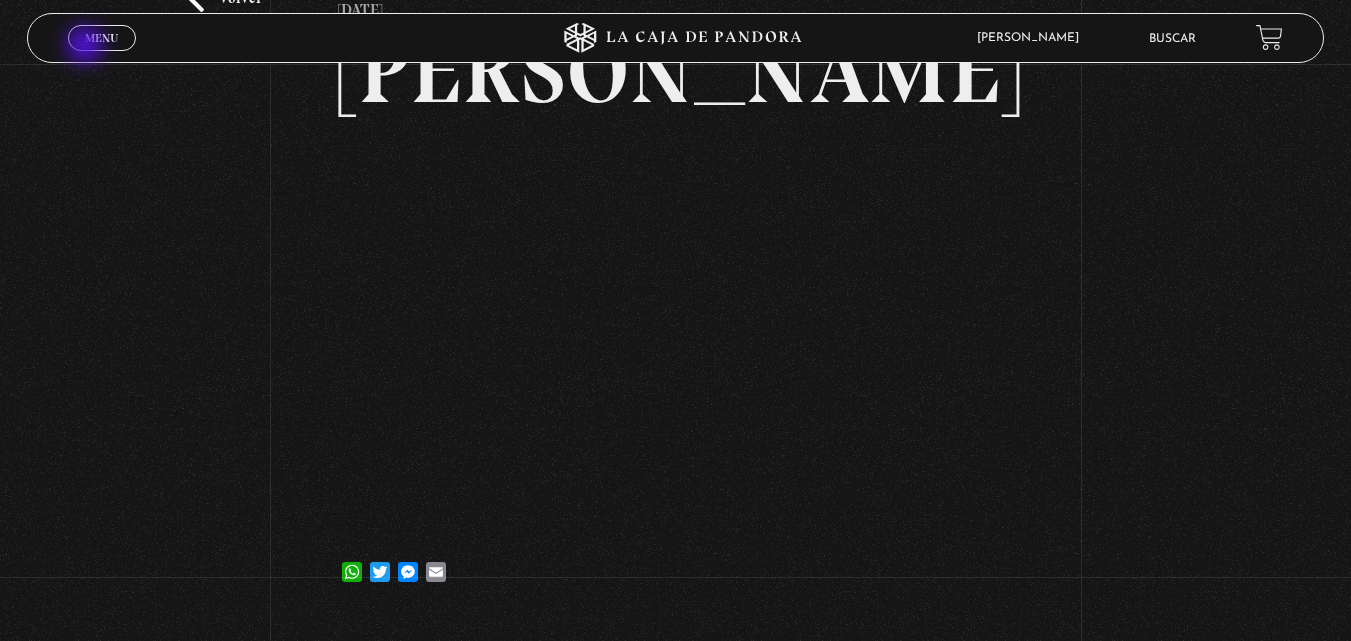 scroll, scrollTop: 143, scrollLeft: 0, axis: vertical 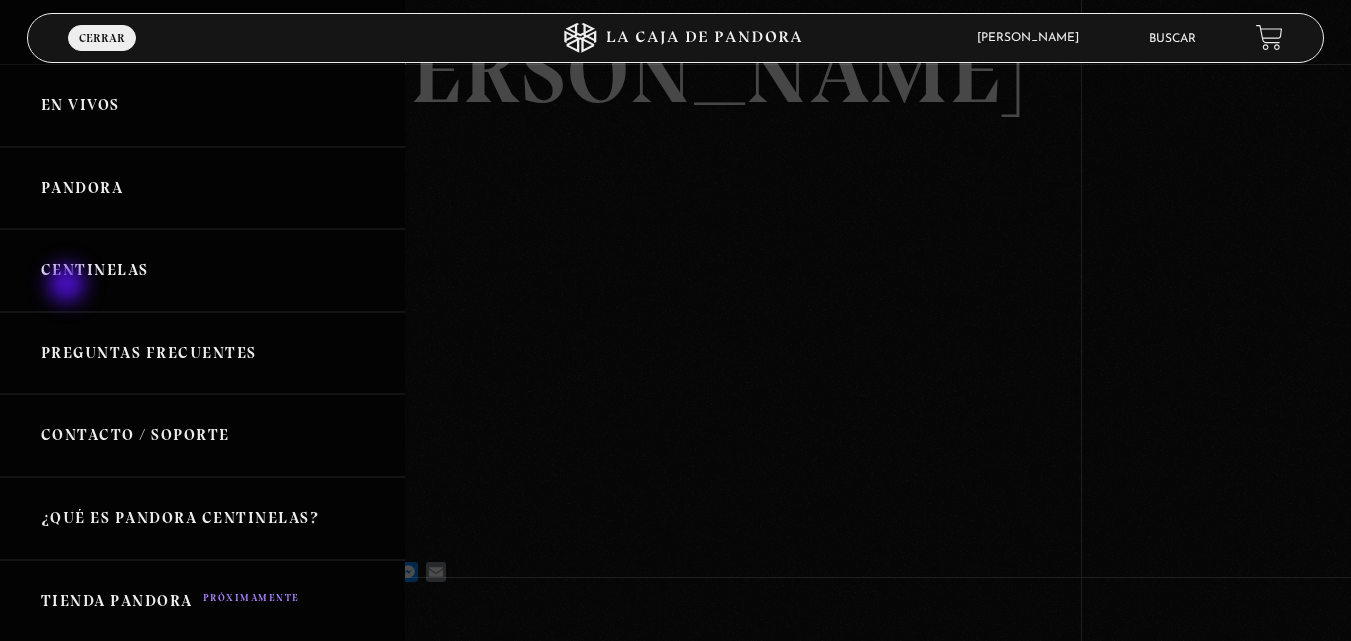 click on "Centinelas" at bounding box center [202, 270] 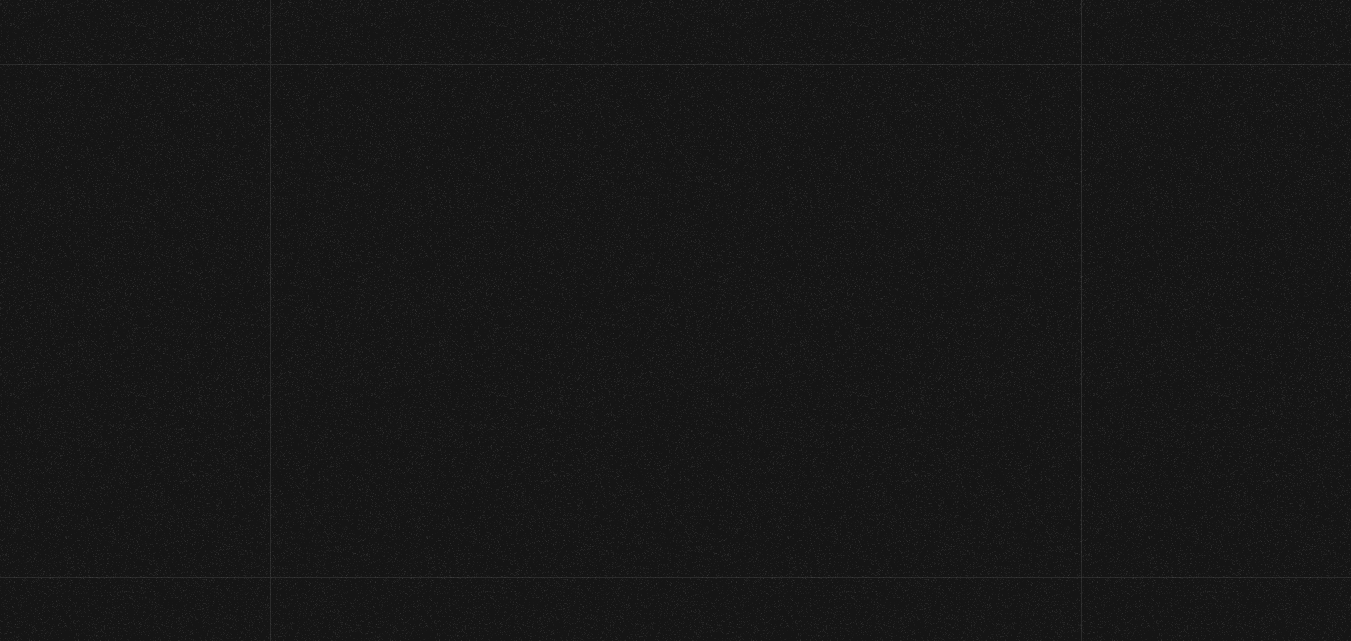 scroll, scrollTop: 0, scrollLeft: 0, axis: both 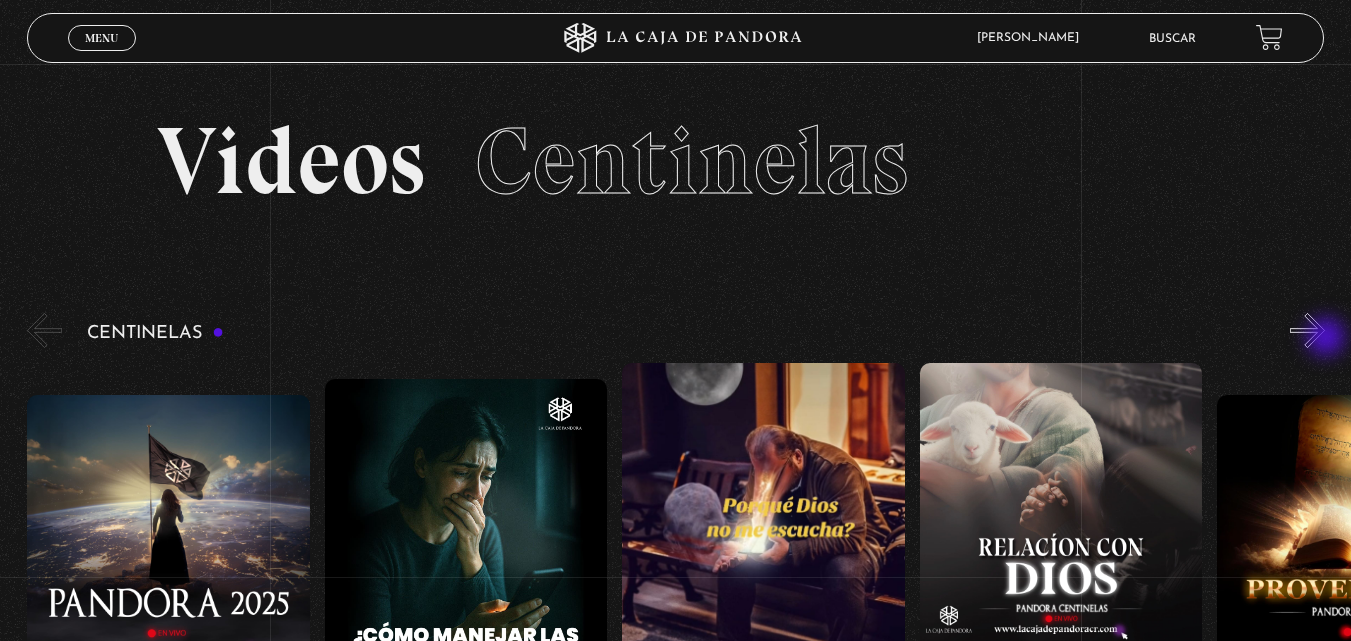 click on "»" at bounding box center [1307, 330] 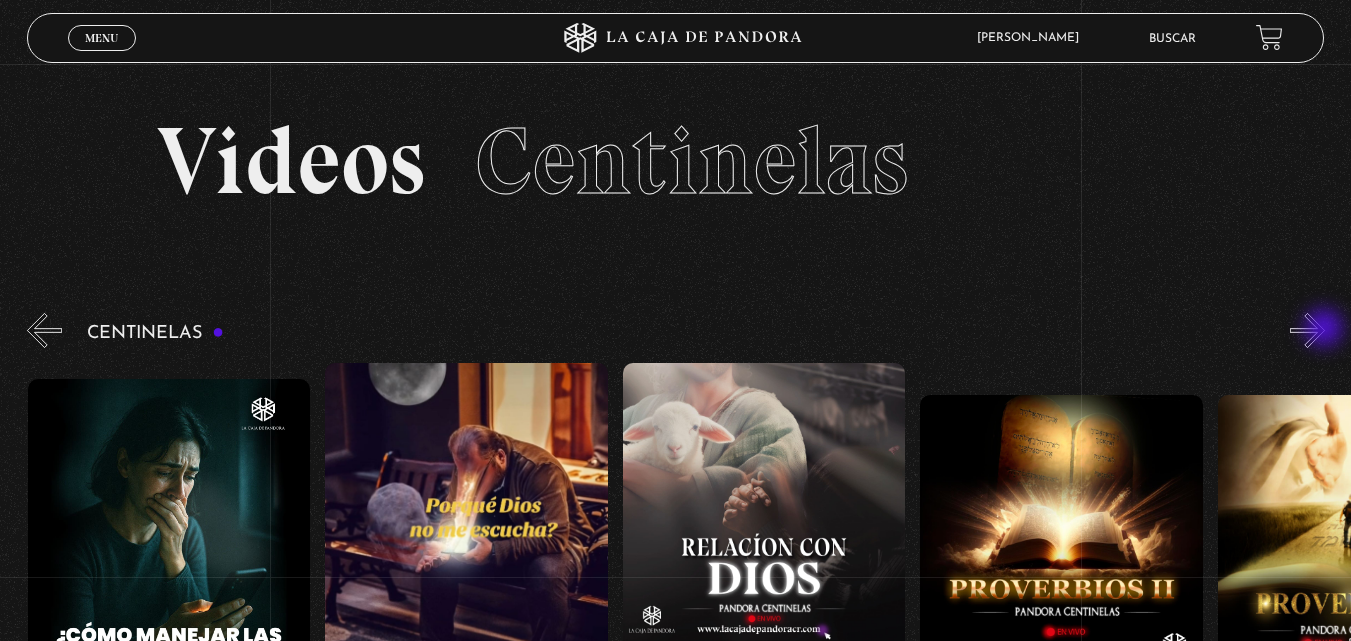 click on "»" at bounding box center (1307, 330) 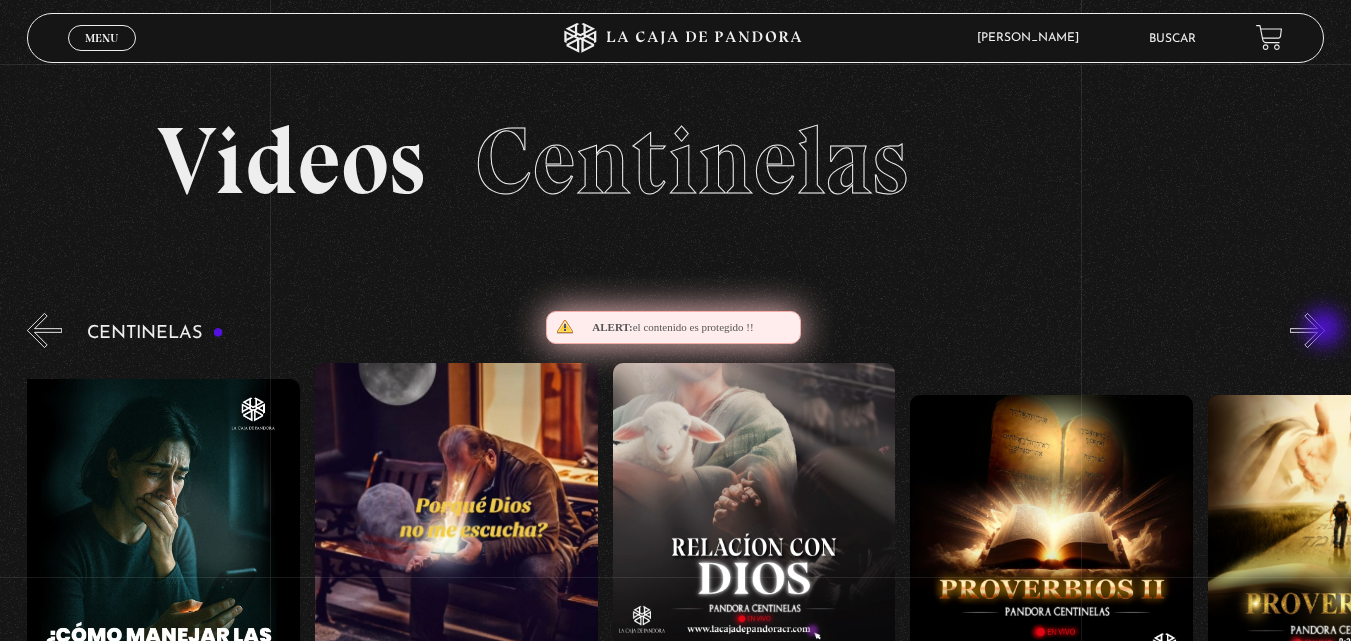 click on "»" at bounding box center (1307, 330) 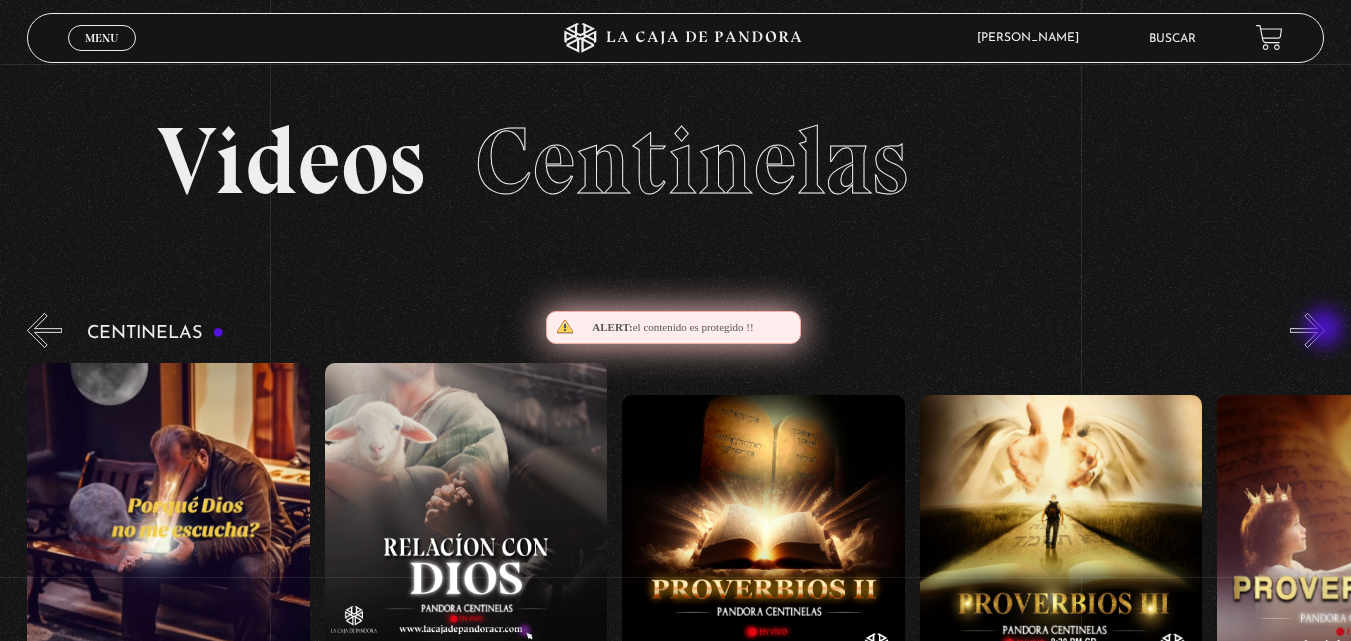 click on "»" at bounding box center (1307, 330) 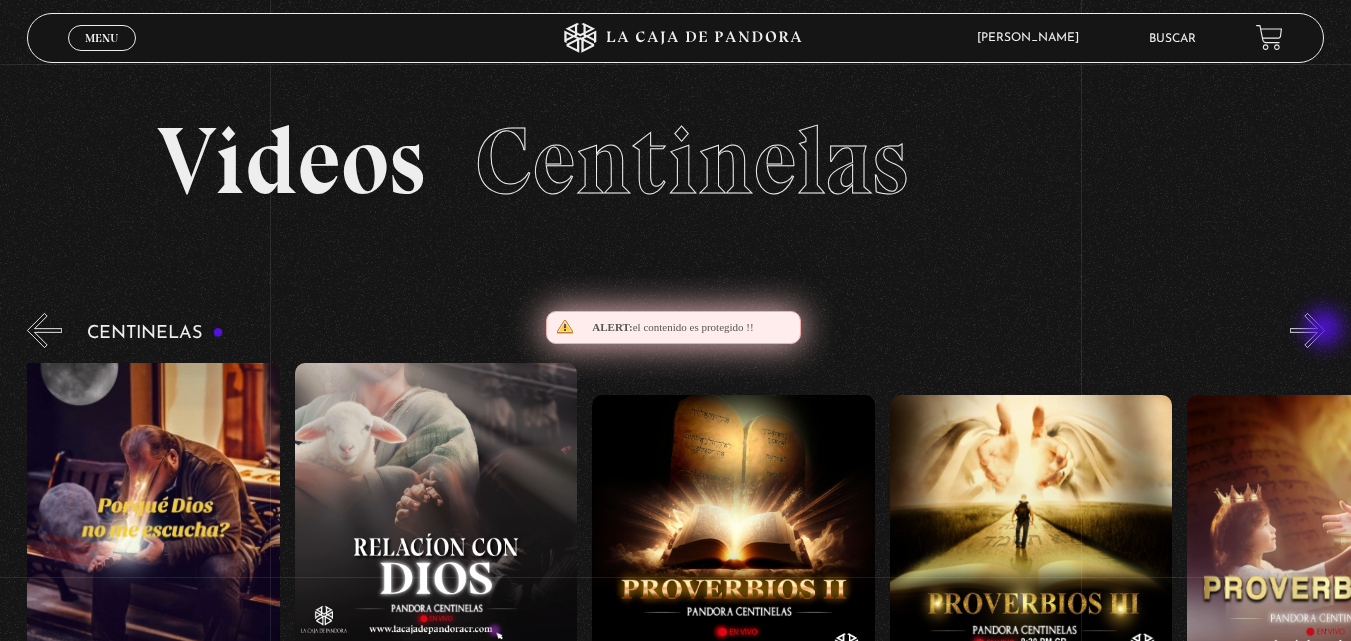 click on "»" at bounding box center (1307, 330) 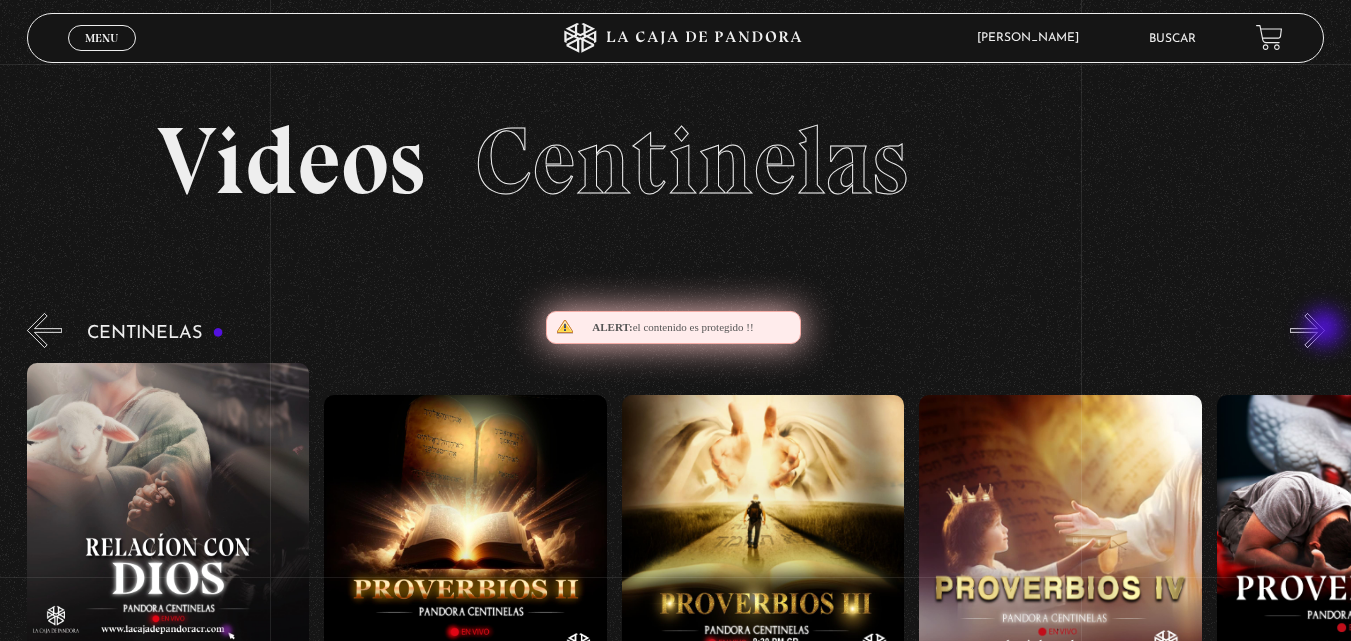 click on "»" at bounding box center (1307, 330) 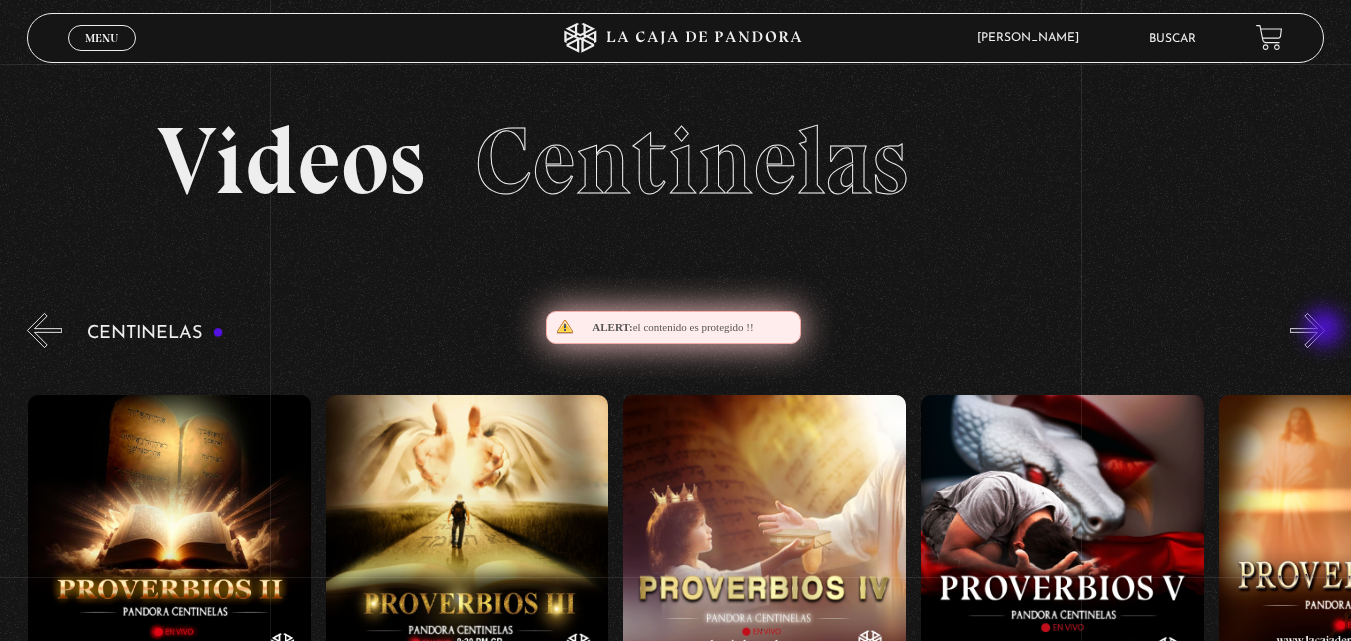scroll, scrollTop: 0, scrollLeft: 1190, axis: horizontal 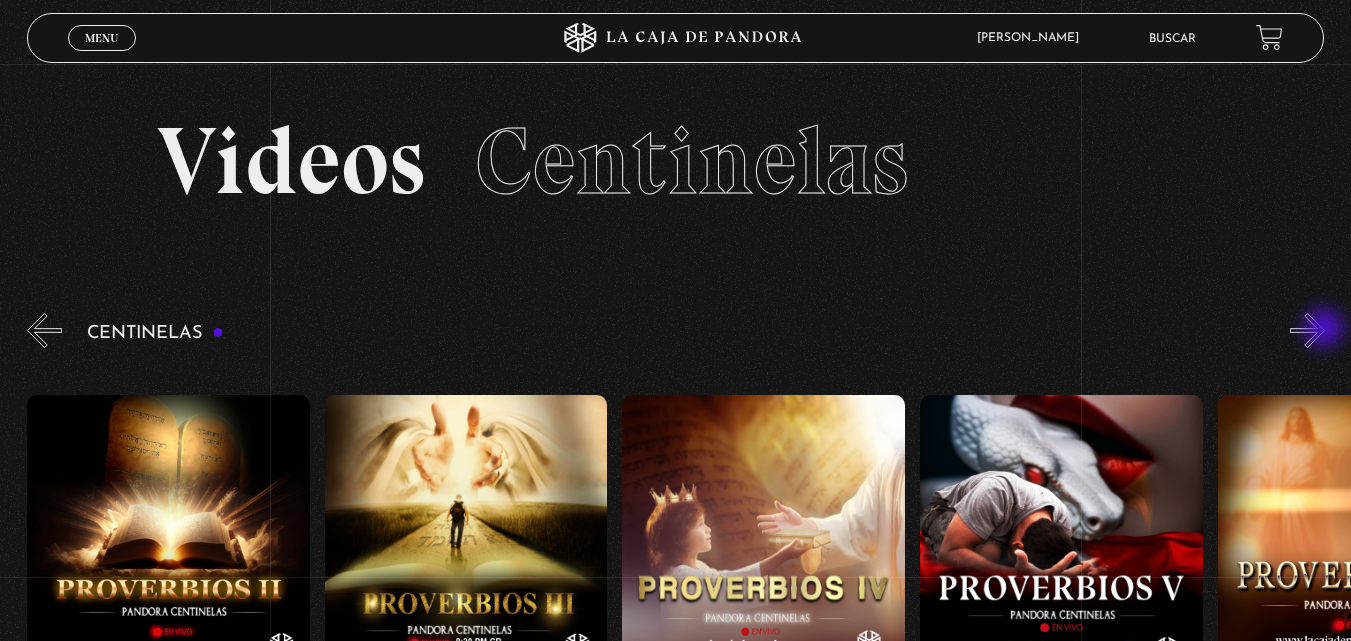 click on "»" at bounding box center (1307, 330) 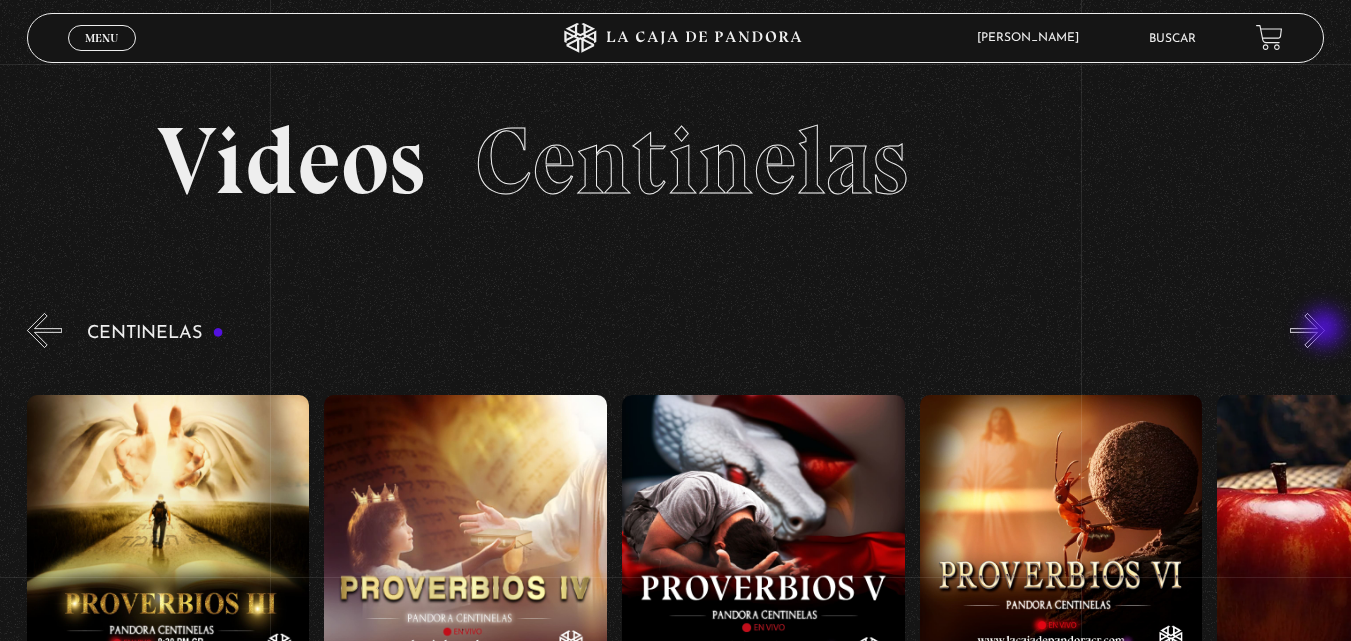 click on "»" at bounding box center (1307, 330) 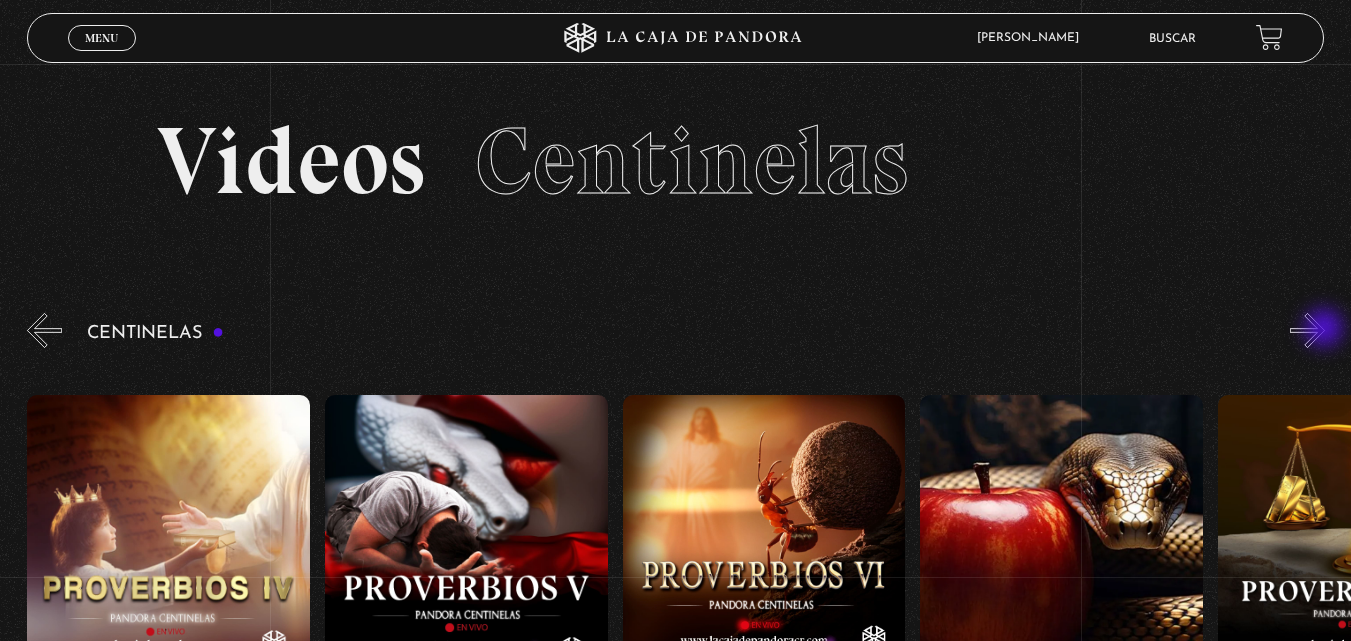 click on "»" at bounding box center [1307, 330] 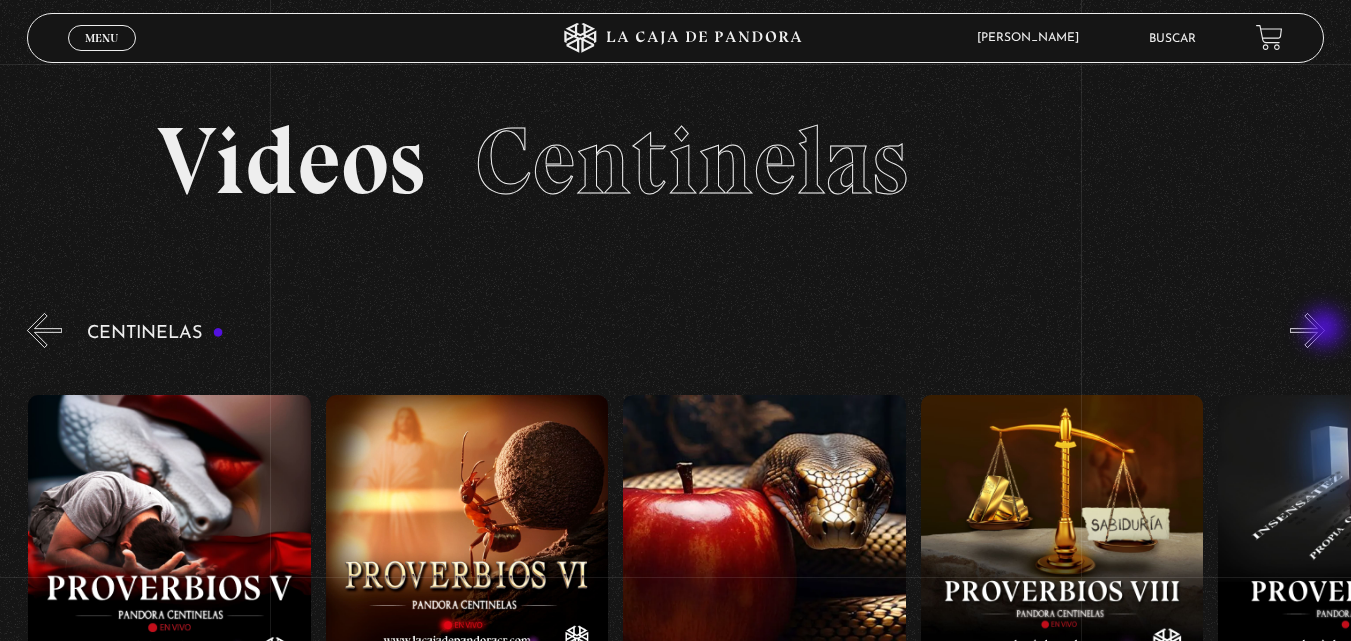 click on "»" at bounding box center (1307, 330) 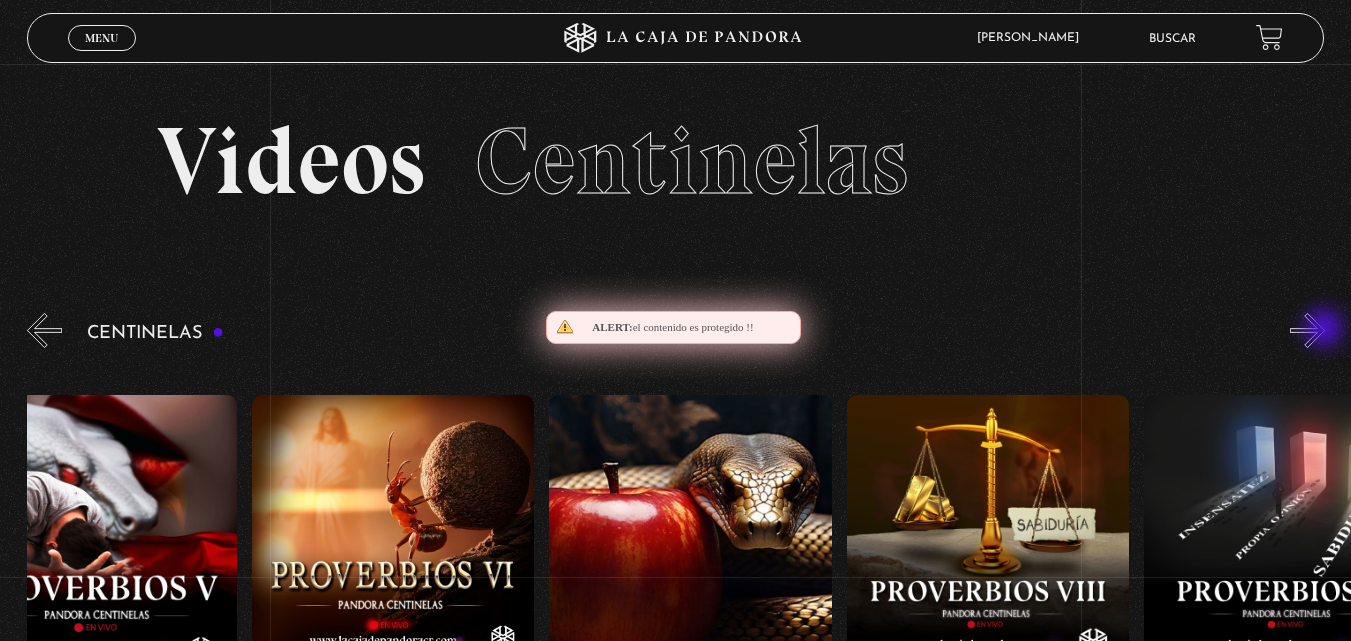 click on "»" at bounding box center (1307, 330) 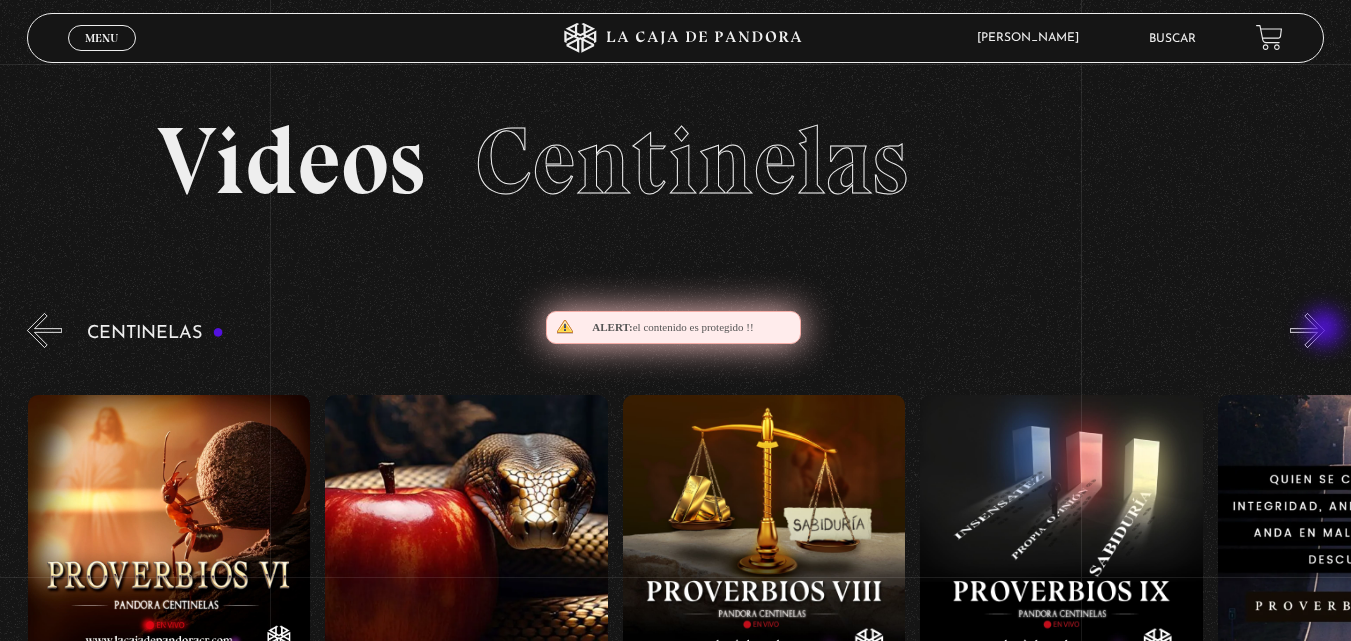 click on "»" at bounding box center (1307, 330) 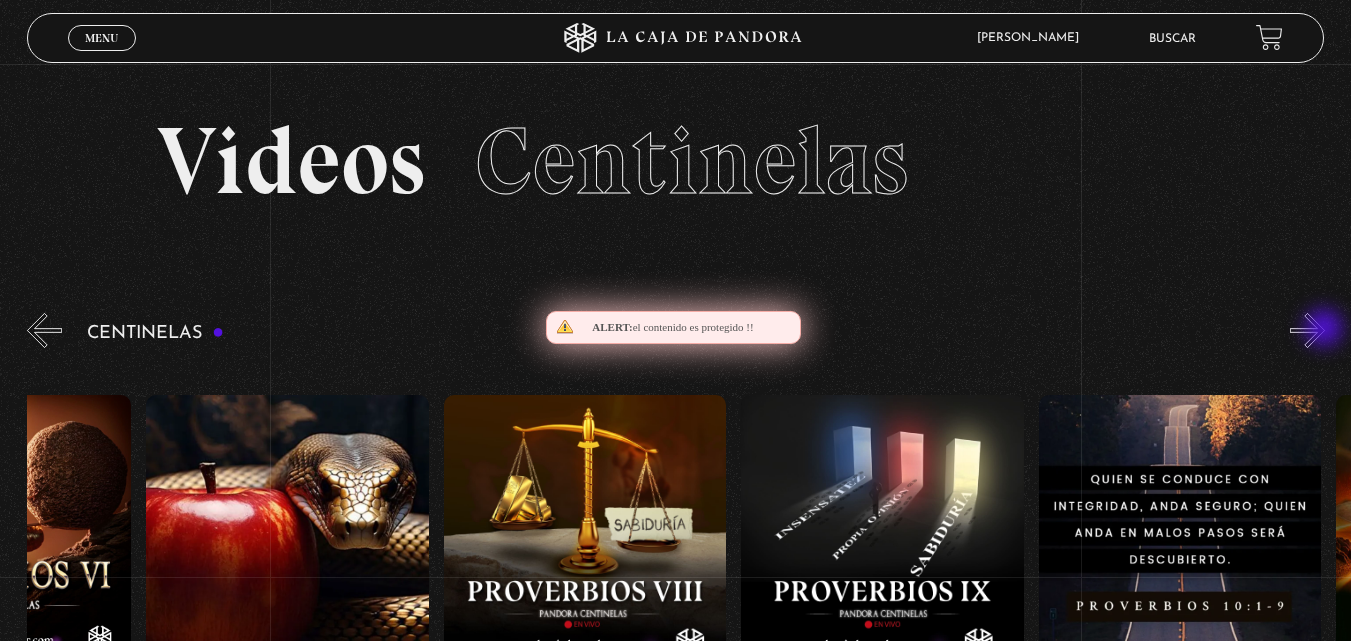click on "»" at bounding box center [1307, 330] 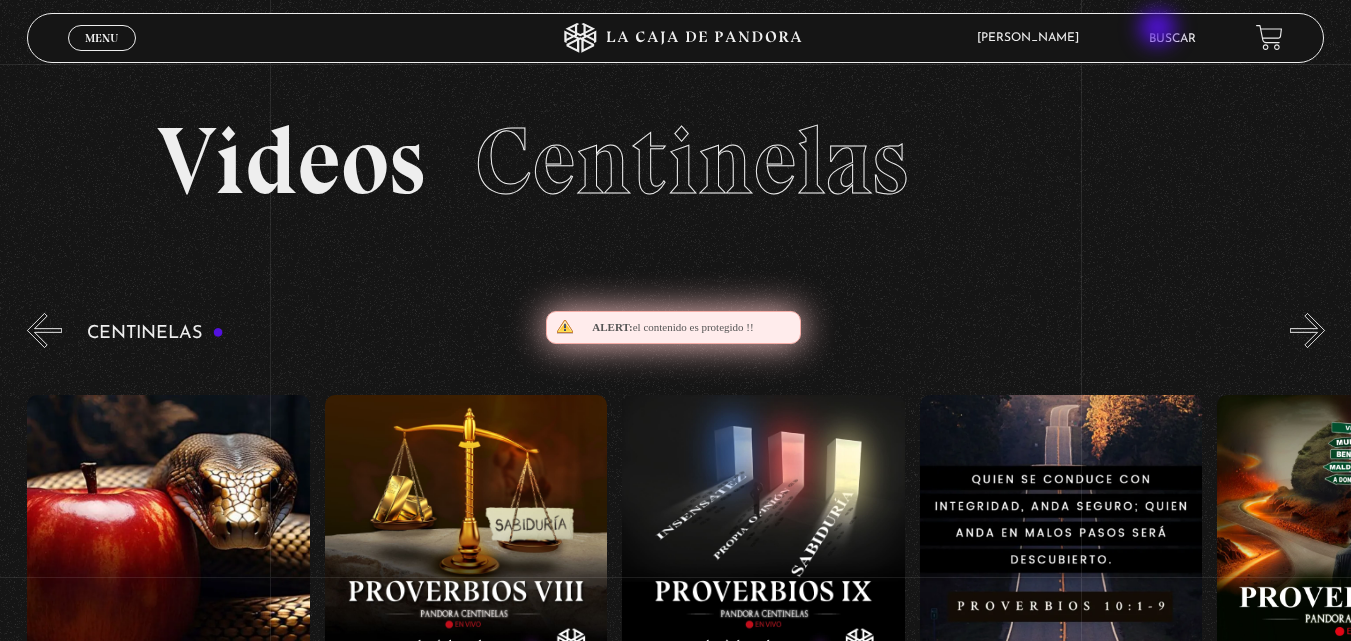 click on "ANGELA LUCIANO
En vivos
Pandora
Centinelas
Mi cuenta
Salir
Buscar" at bounding box center [1080, 38] 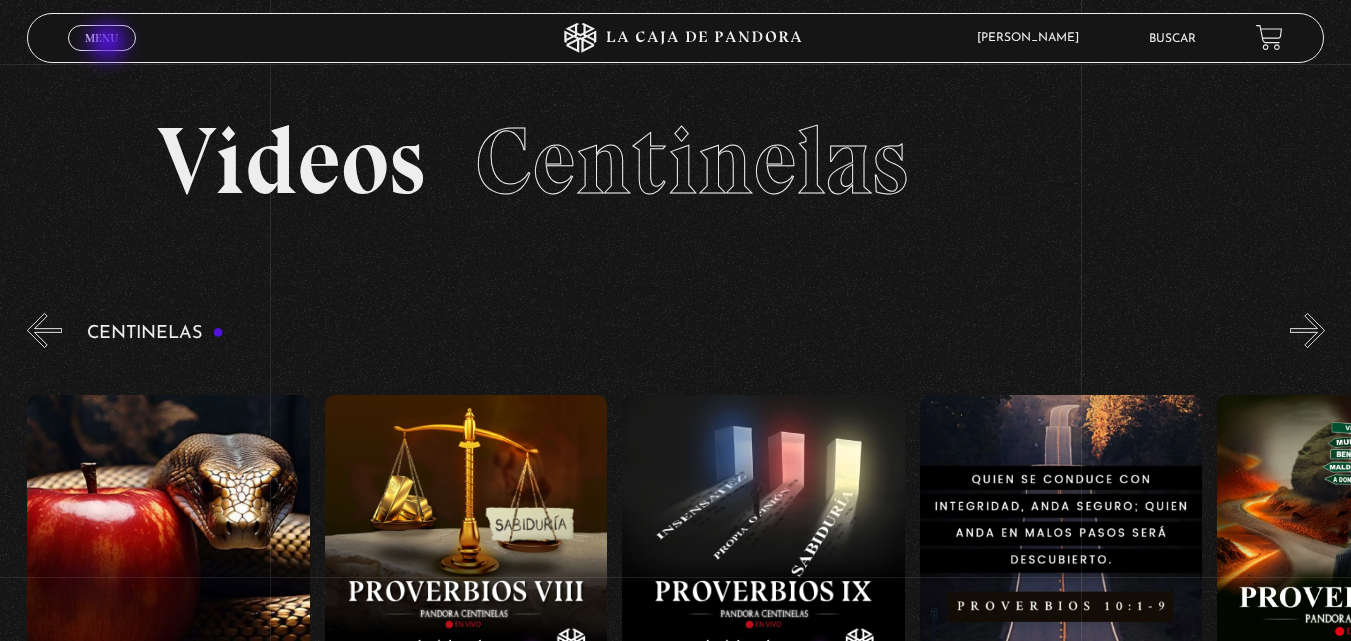 click on "Menu" at bounding box center [101, 38] 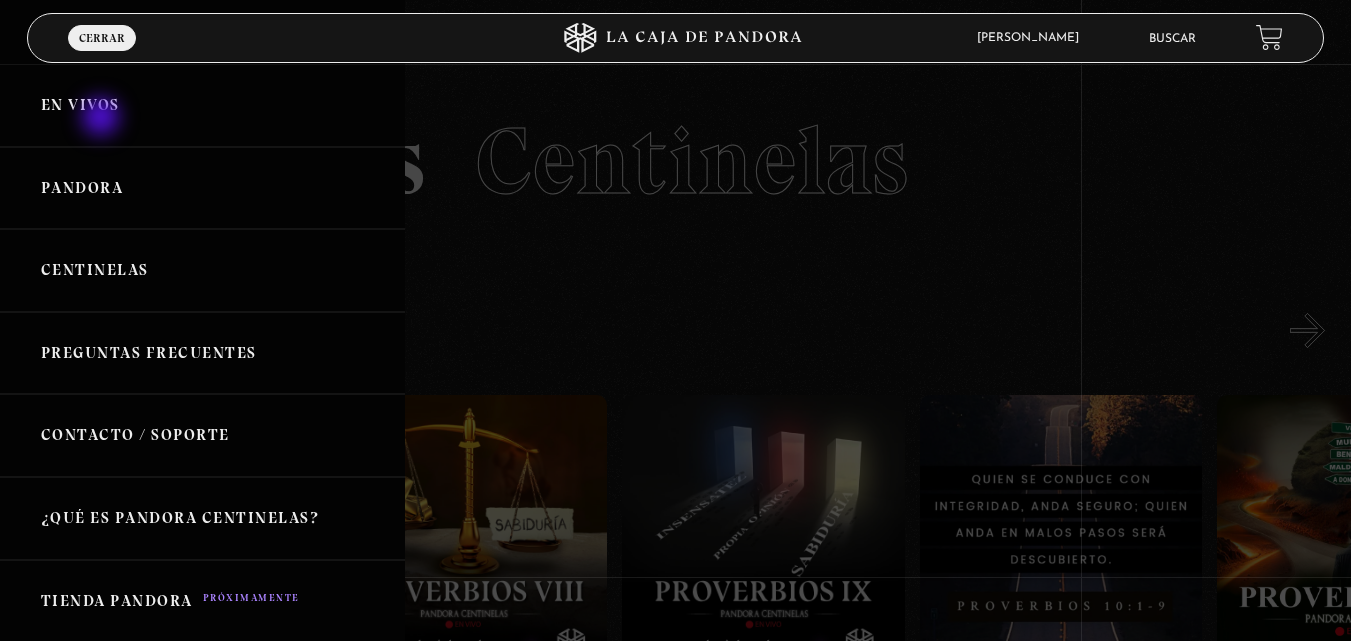 click on "En vivos" at bounding box center [202, 105] 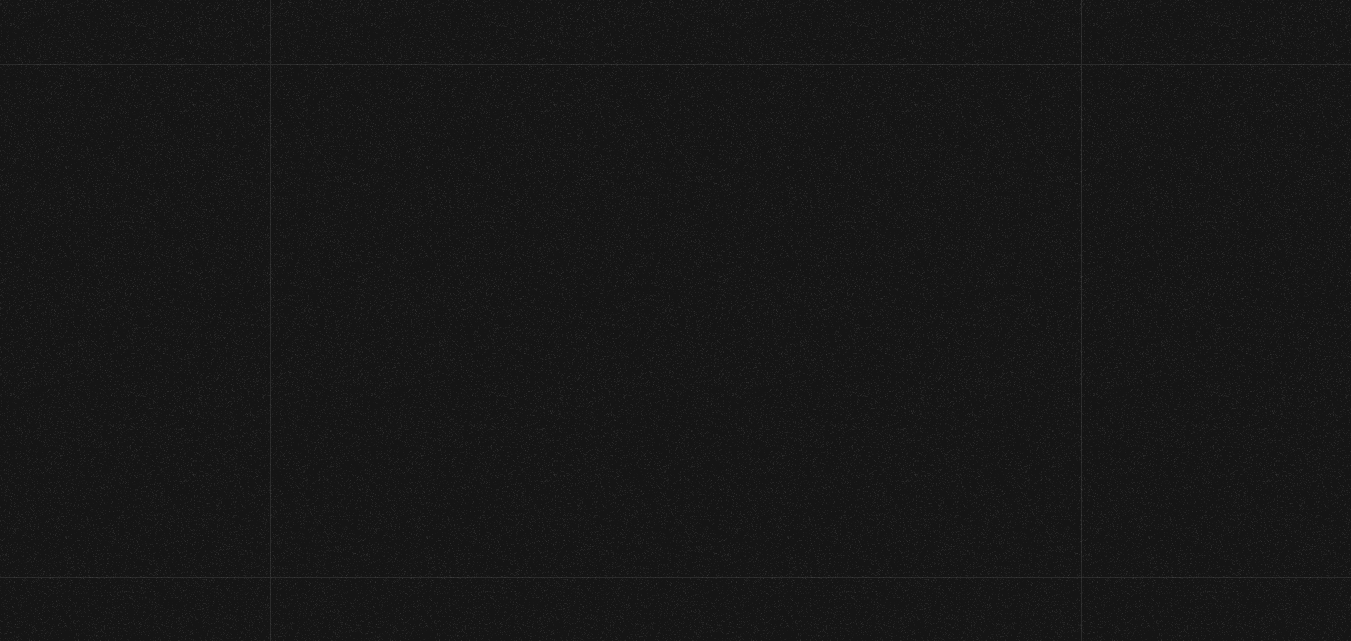 scroll, scrollTop: 0, scrollLeft: 0, axis: both 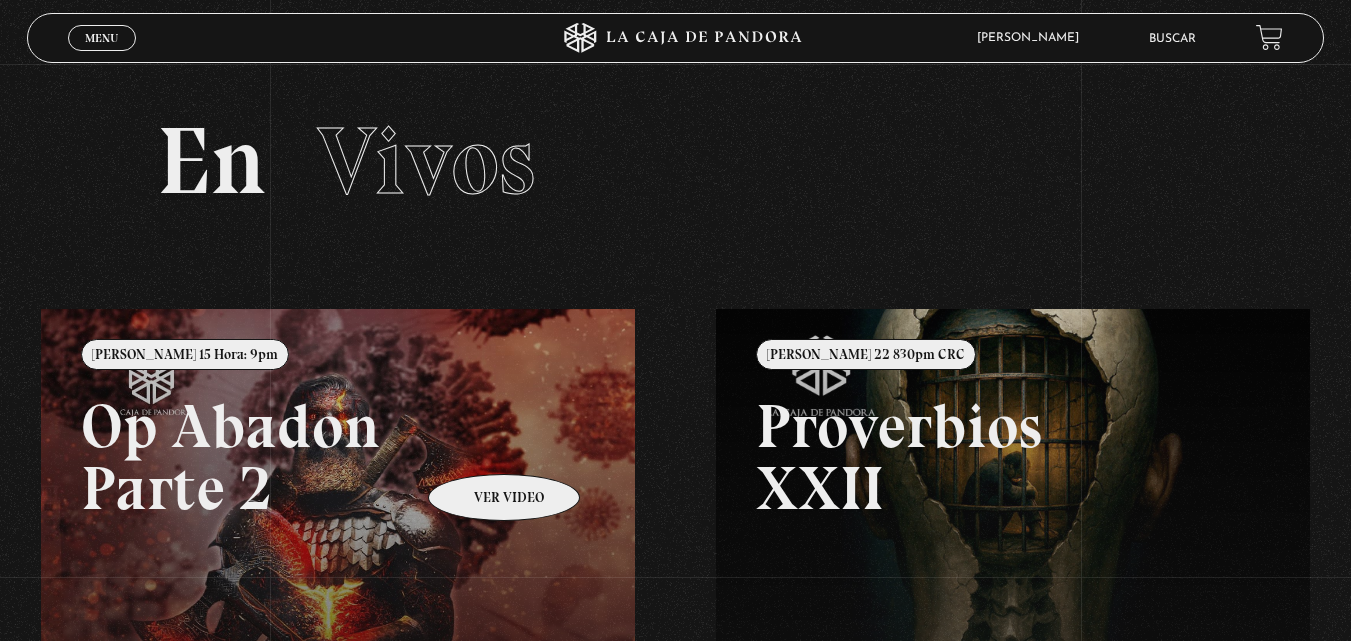 click at bounding box center (716, 629) 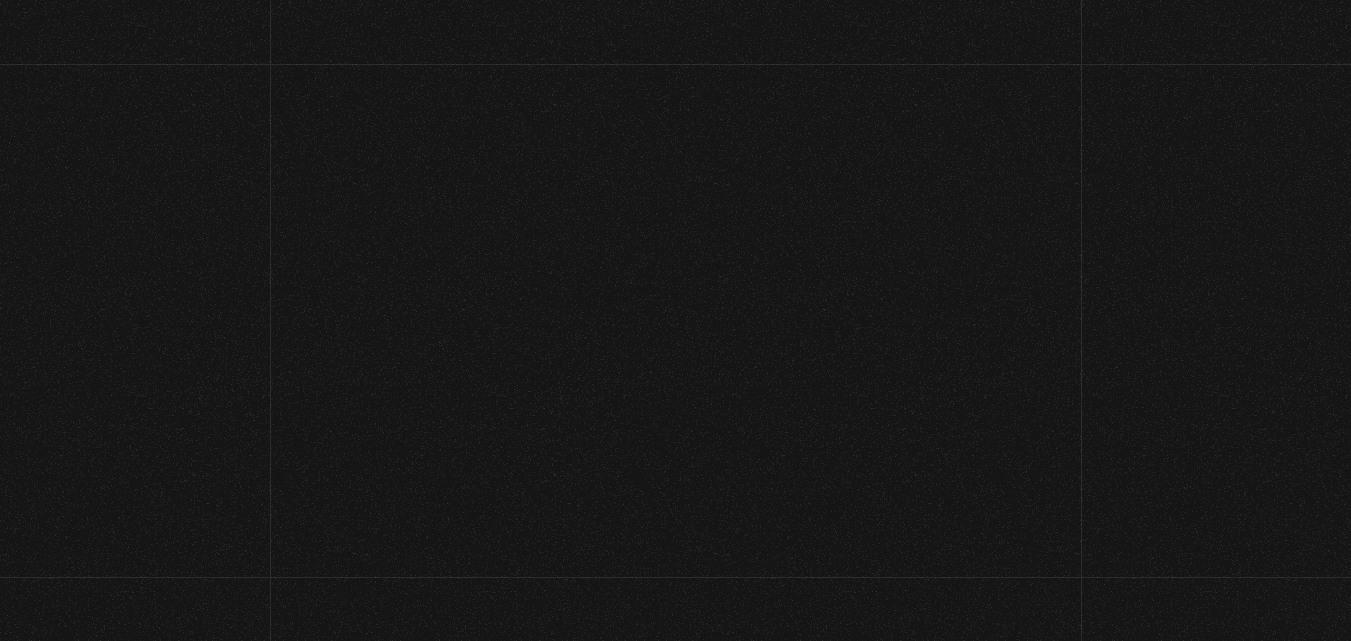 scroll, scrollTop: 0, scrollLeft: 0, axis: both 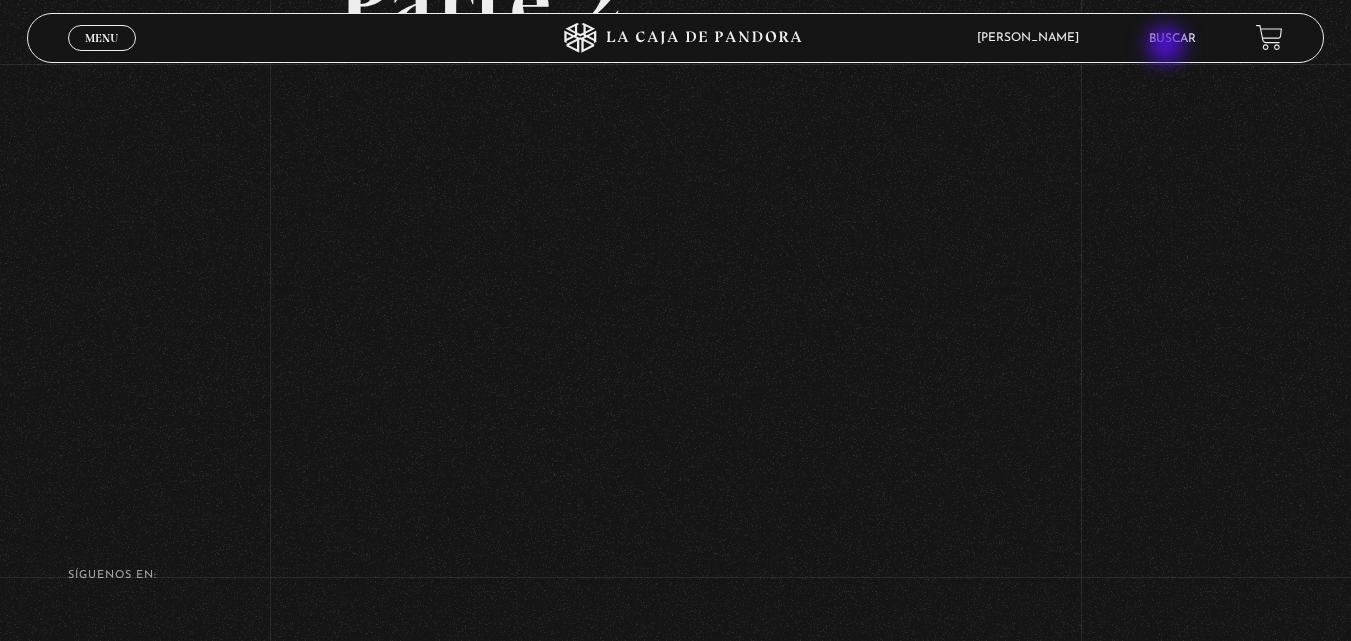 click on "Buscar" at bounding box center [1172, 38] 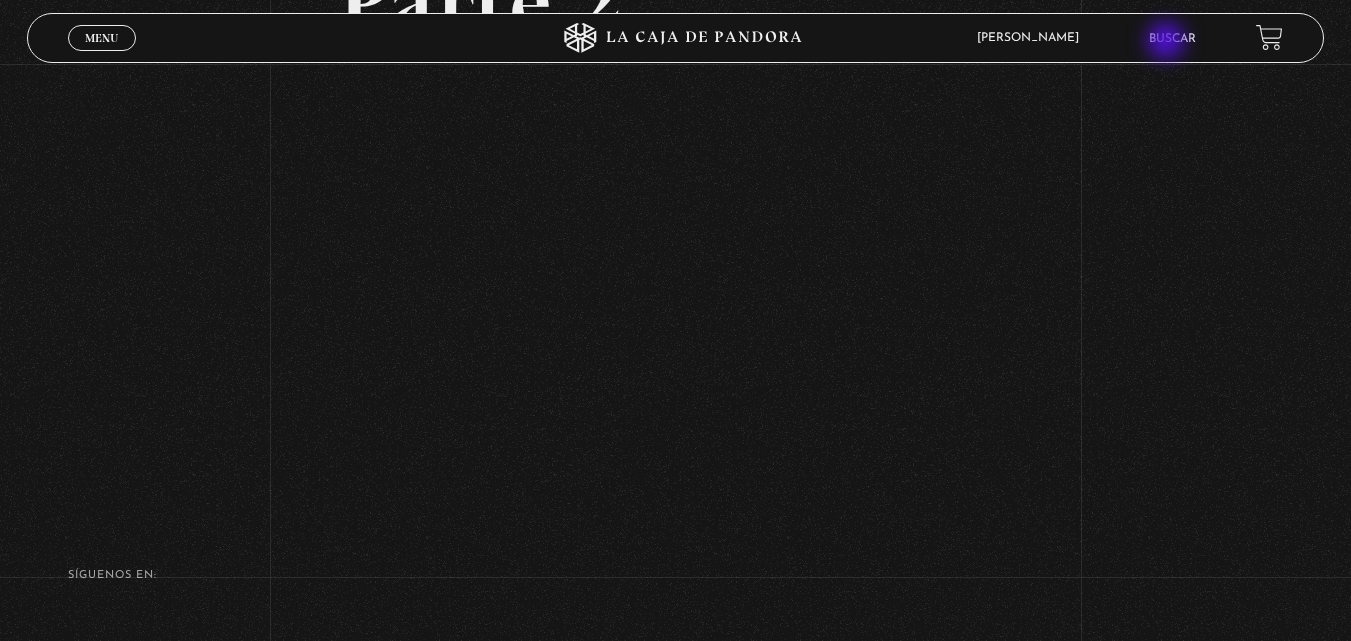 click on "Buscar" at bounding box center (1172, 39) 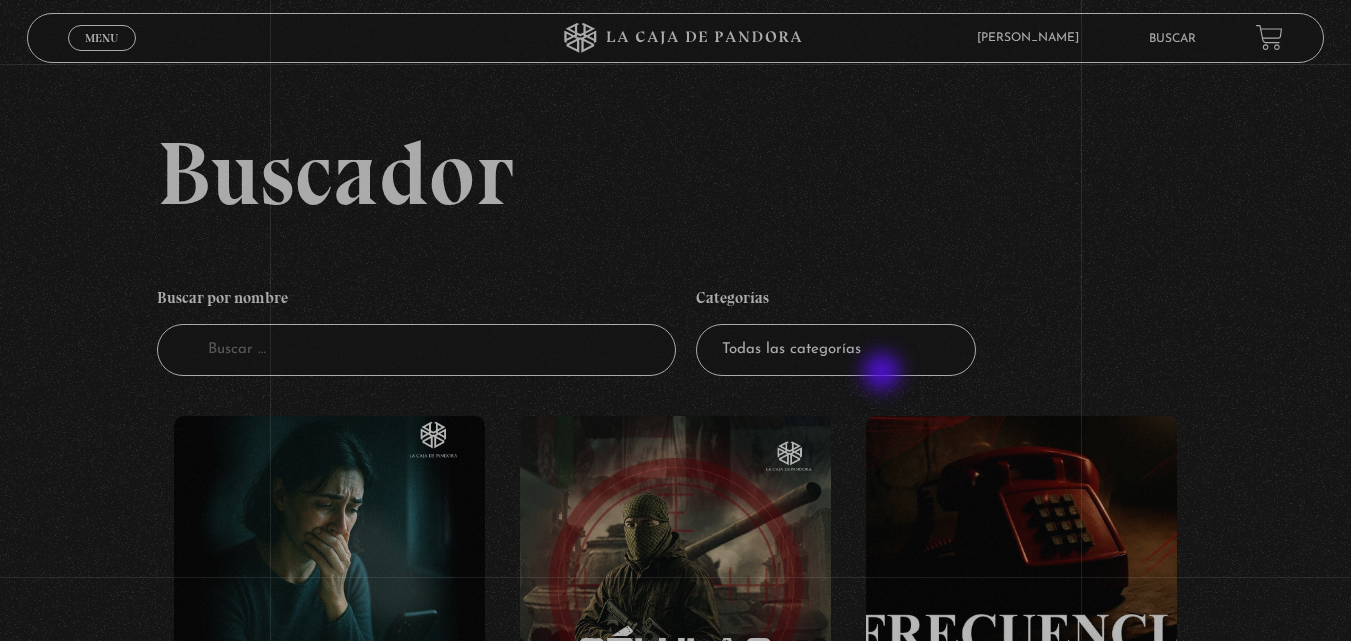 scroll, scrollTop: 0, scrollLeft: 0, axis: both 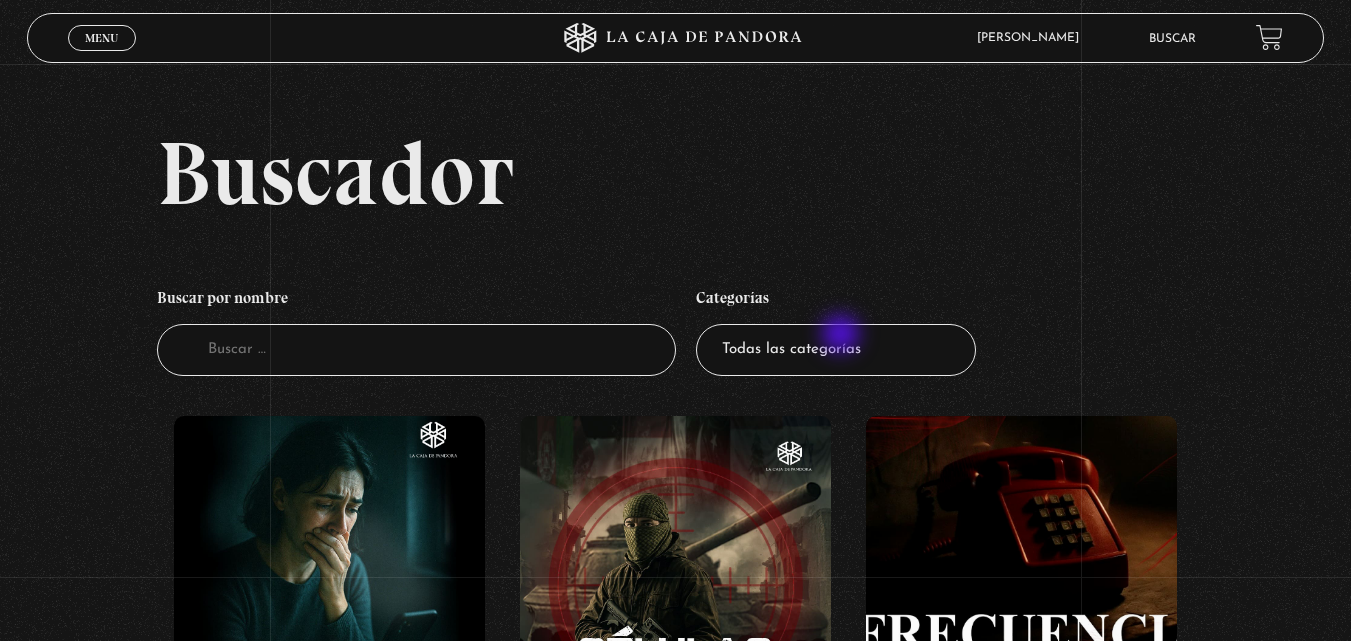 click on "Todas las categorías
11:11 Humanitario  (1)
Amo los [DATE]  (2)
Análisis de series y películas  (22)
Asesinos Seriales  (2)
Centinelas  (113)
Charlas  (8)
Entrevistas  (7)
Hacktivismo  (5)
Mercado  (1)
Mundo Espiritual  (20)
Nuevo Orden Mundial NWO  (80)
Pandora Bio  (24)
Pandora Prepper  (23)
Pandora Tour  (3)
Paranormal  (11)
Pastelería  (1)
Peligros en la web  (4)
Regulares  (1)
Teorías de Conspiración  (7)" at bounding box center [836, 350] 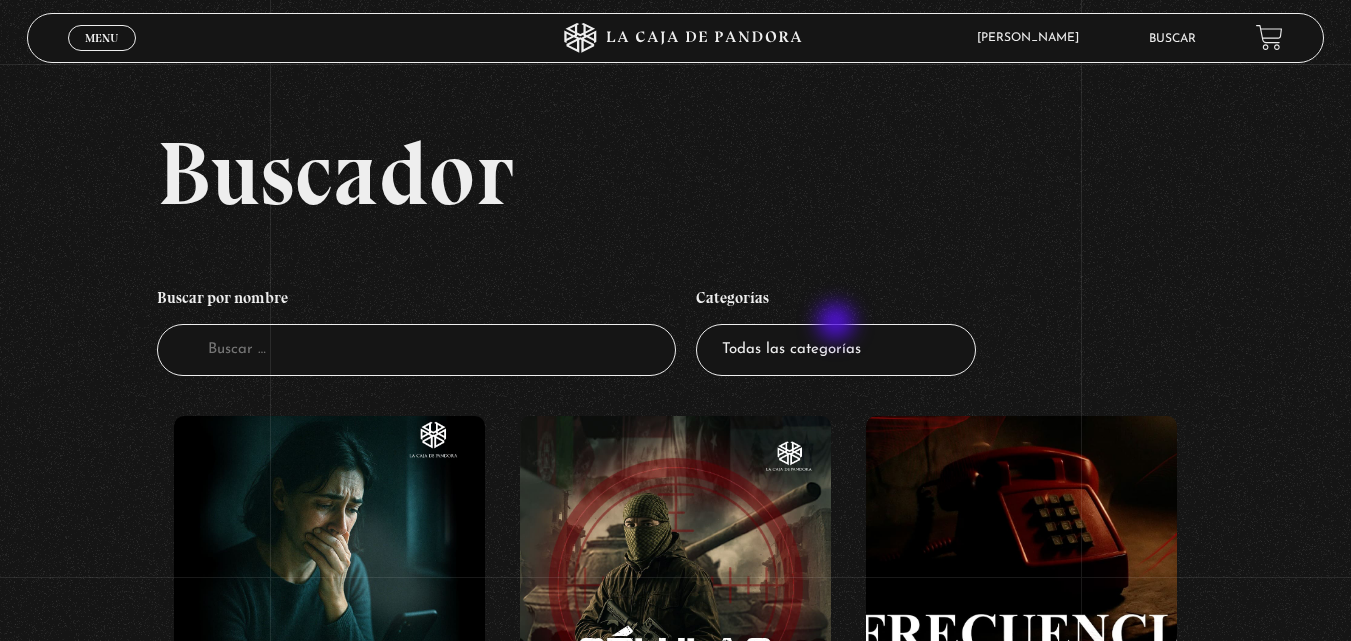 select on "pasteleria" 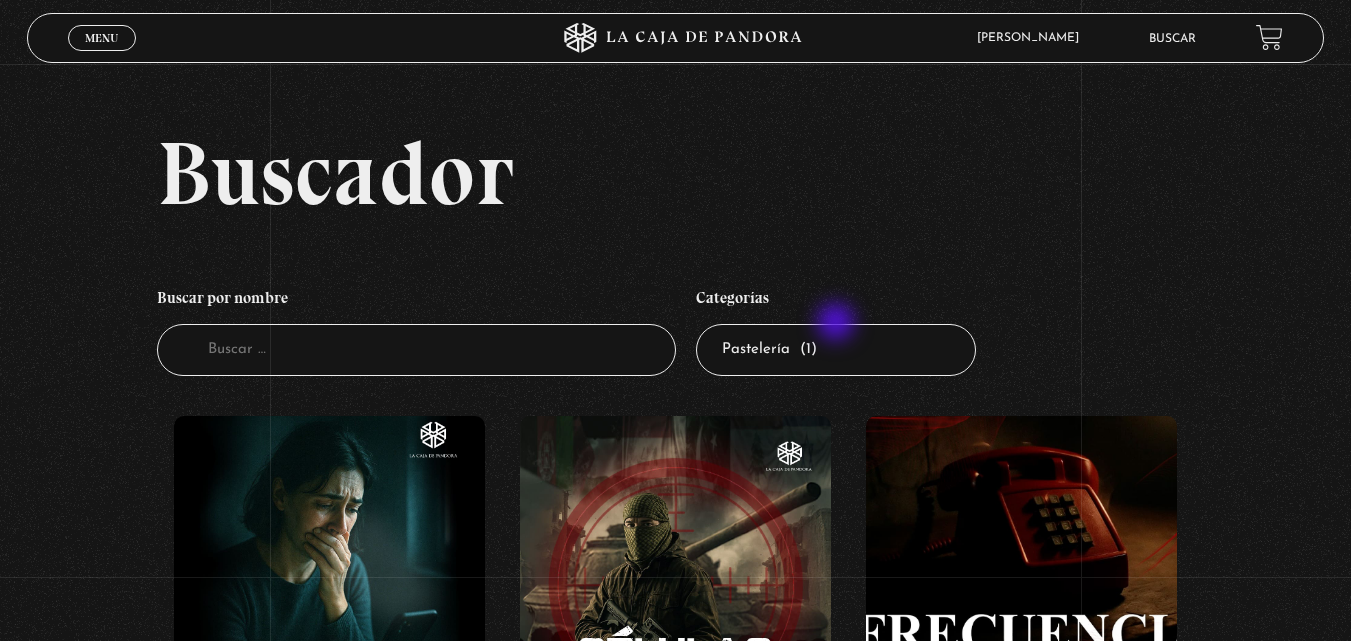 click on "Todas las categorías
11:11 Humanitario  (1)
Amo los [DATE]  (2)
Análisis de series y películas  (22)
Asesinos Seriales  (2)
Centinelas  (113)
Charlas  (8)
Entrevistas  (7)
Hacktivismo  (5)
Mercado  (1)
Mundo Espiritual  (20)
Nuevo Orden Mundial NWO  (80)
Pandora Bio  (24)
Pandora Prepper  (23)
Pandora Tour  (3)
Paranormal  (11)
Pastelería  (1)
Peligros en la web  (4)
Regulares  (1)
Teorías de Conspiración  (7)" at bounding box center (836, 350) 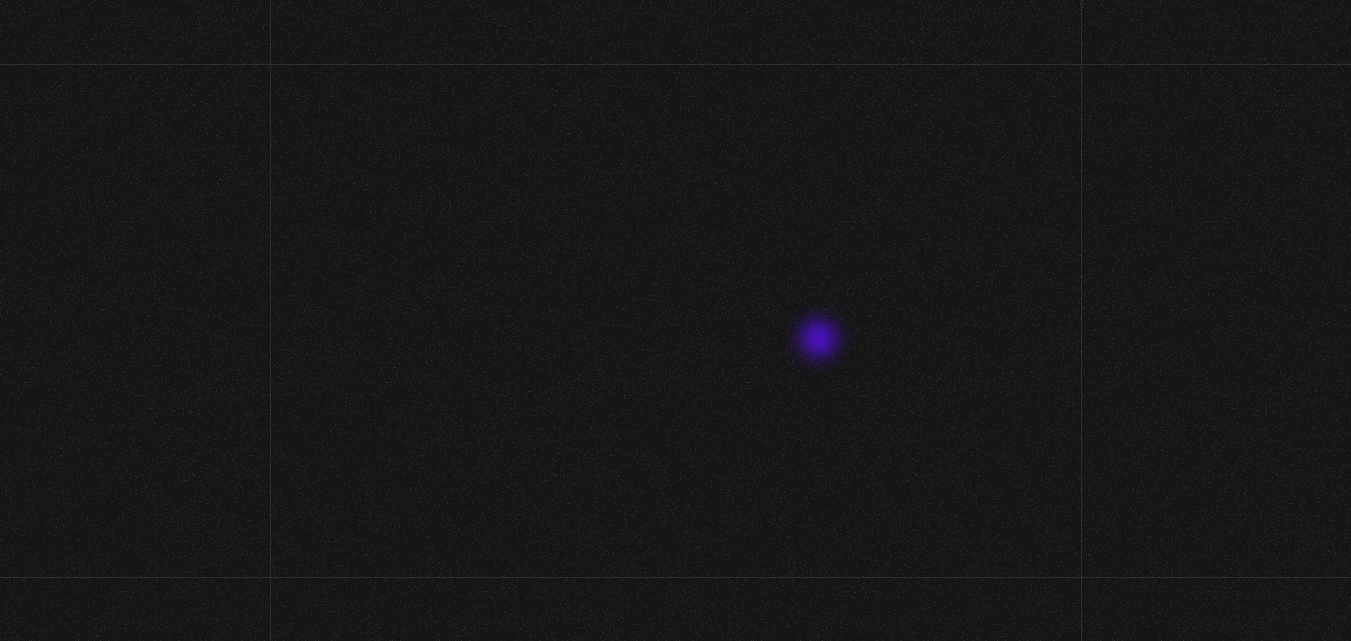 scroll, scrollTop: 0, scrollLeft: 0, axis: both 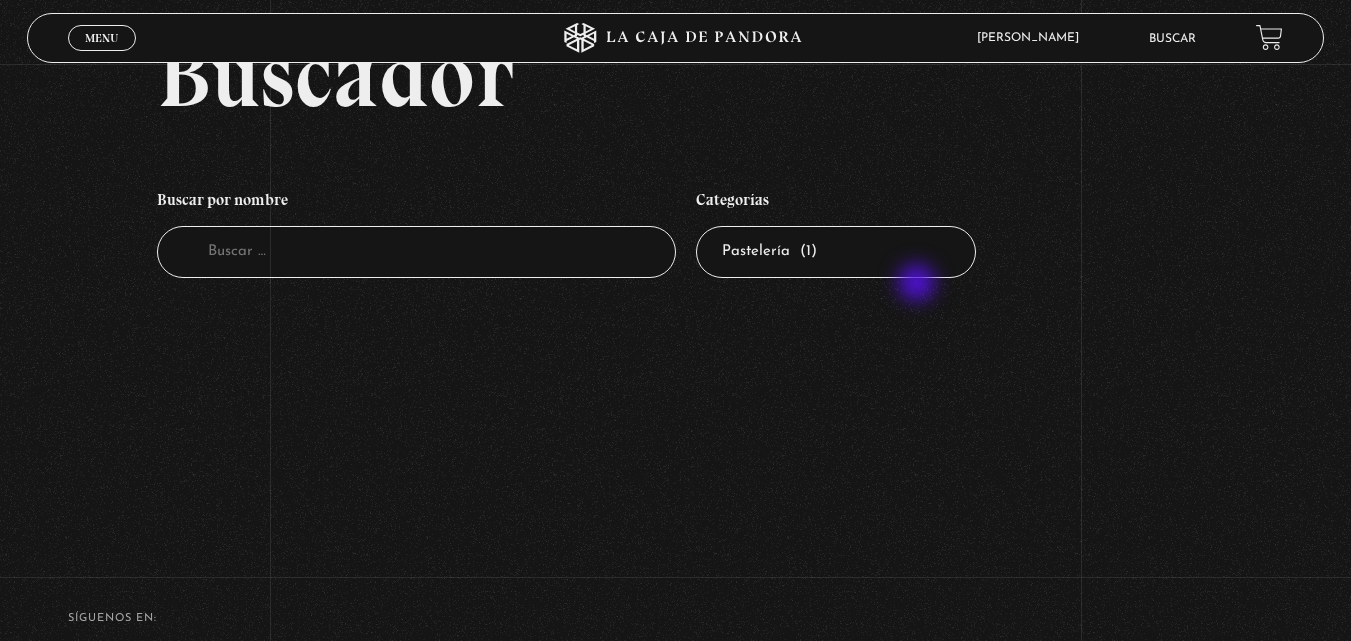 click on "Categorías
Todas las categorías
11:11 Humanitario  (1)
Amo los Lunes  (2)
Análisis de series y películas  (22)
Asesinos Seriales  (2)
Centinelas  (113)
Charlas  (8)
Entrevistas  (7)
Hacktivismo  (5)
Mercado  (1)
Mundo Espiritual  (20)
Nuevo Orden Mundial NWO  (80)
Pandora Bio  (24)
Pandora Prepper  (23)
Pandora Tour  (3)
Paranormal  (11)
Pastelería  (1)
Peligros en la web  (4)
Regulares  (1)
Teorías de Conspiración  (7)" at bounding box center [836, 229] 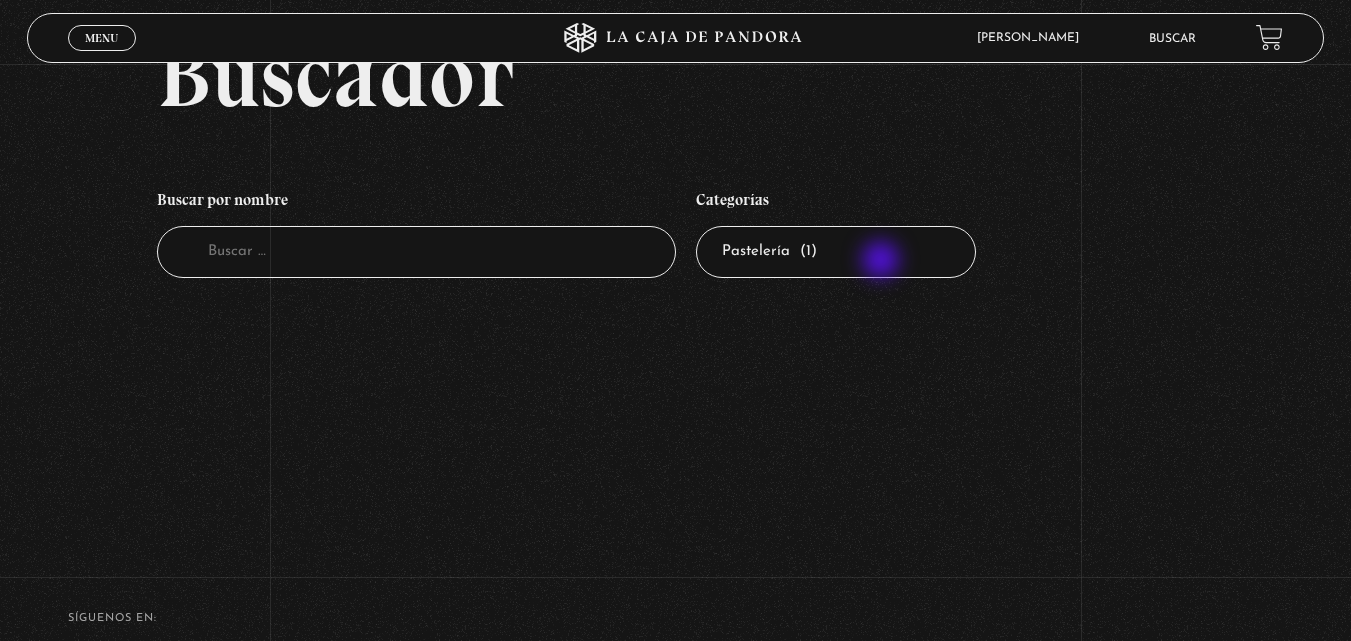 click on "Todas las categorías
11:11 Humanitario  (1)
Amo los [DATE]  (2)
Análisis de series y películas  (22)
Asesinos Seriales  (2)
Centinelas  (113)
Charlas  (8)
Entrevistas  (7)
Hacktivismo  (5)
Mercado  (1)
Mundo Espiritual  (20)
Nuevo Orden Mundial NWO  (80)
Pandora Bio  (24)
Pandora Prepper  (23)
Pandora Tour  (3)
Paranormal  (11)
Pastelería  (1)
Peligros en la web  (4)
Regulares  (1)
Teorías de Conspiración  (7)" at bounding box center [836, 252] 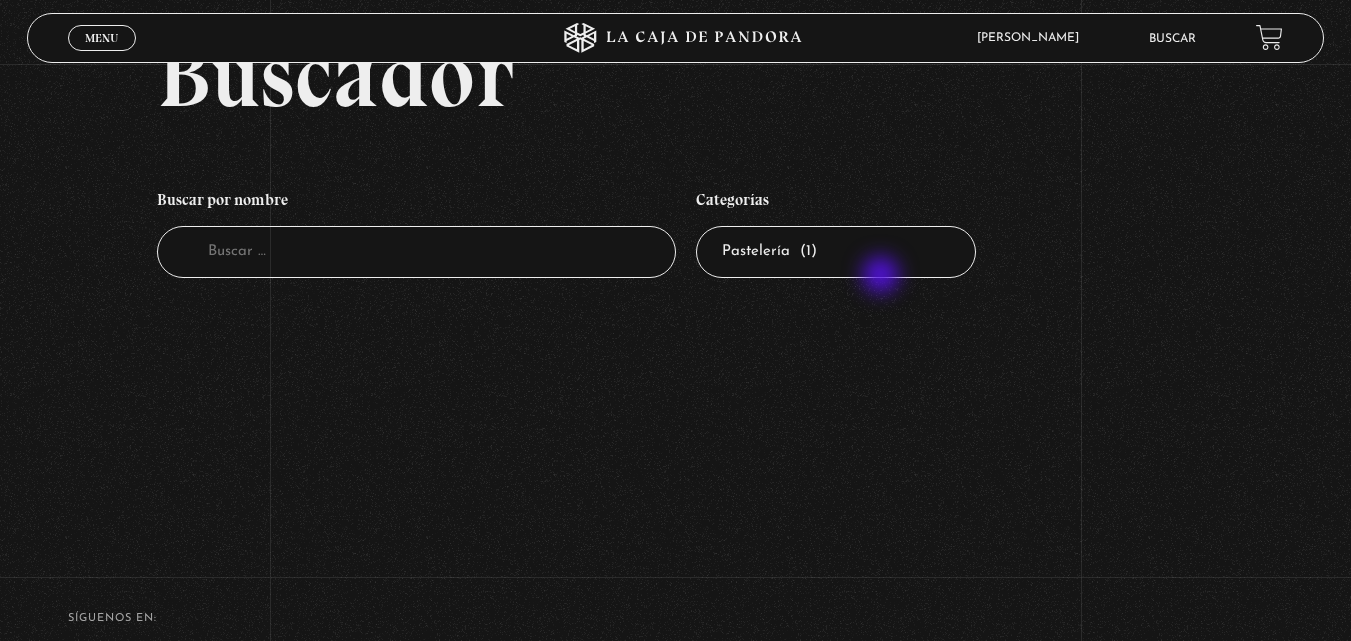 select on "mundo-espiritual" 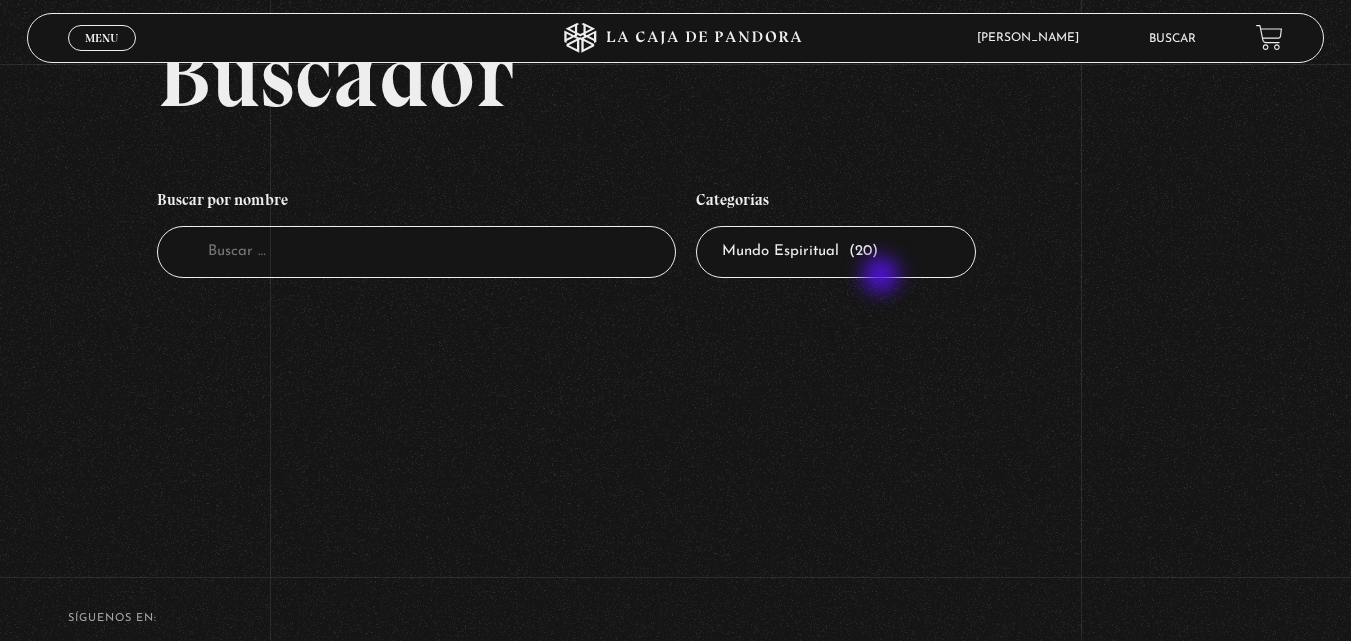 click on "Todas las categorías
11:11 Humanitario  (1)
Amo los [DATE]  (2)
Análisis de series y películas  (22)
Asesinos Seriales  (2)
Centinelas  (113)
Charlas  (8)
Entrevistas  (7)
Hacktivismo  (5)
Mercado  (1)
Mundo Espiritual  (20)
Nuevo Orden Mundial NWO  (80)
Pandora Bio  (24)
Pandora Prepper  (23)
Pandora Tour  (3)
Paranormal  (11)
Pastelería  (1)
Peligros en la web  (4)
Regulares  (1)
Teorías de Conspiración  (7)" at bounding box center (836, 252) 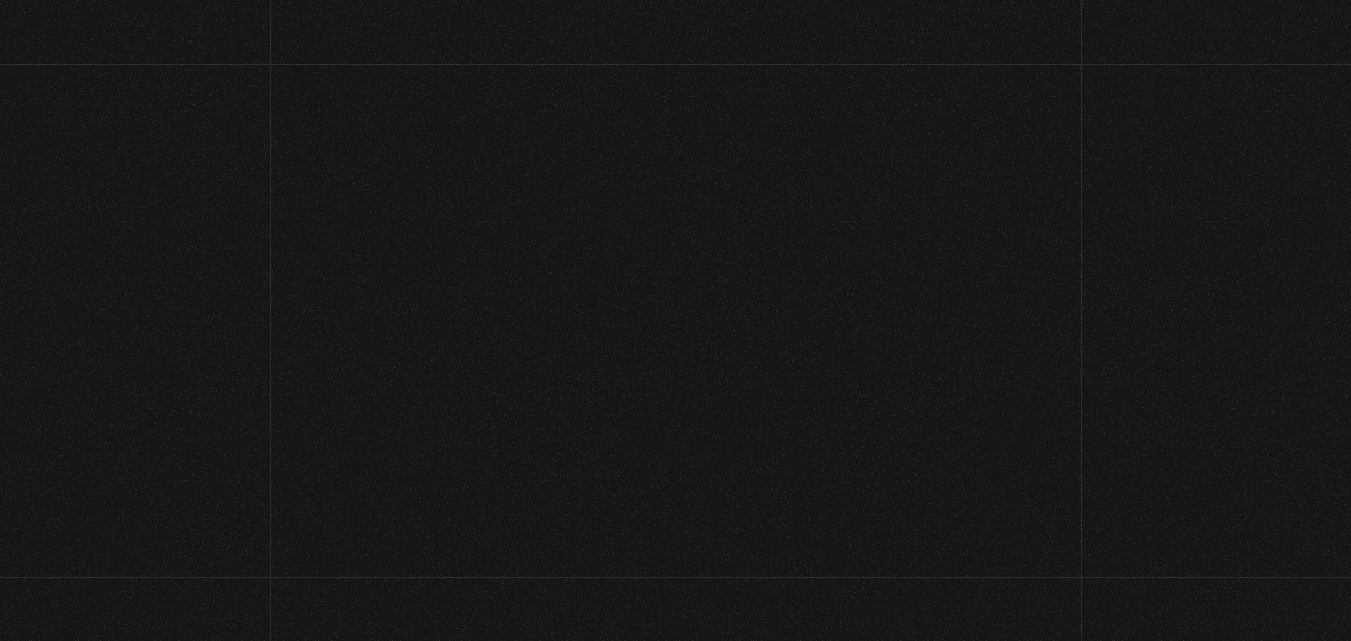 scroll, scrollTop: 0, scrollLeft: 0, axis: both 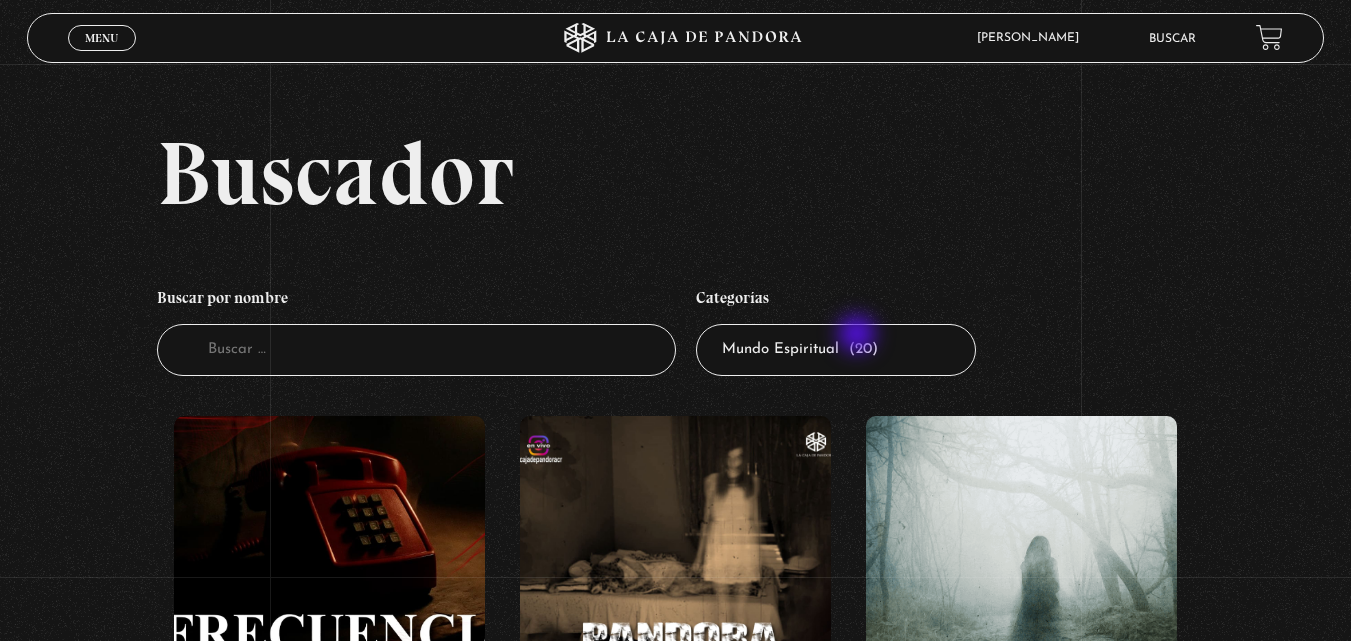 click on "Todas las categorías
11:11 Humanitario  (1)
Amo los [DATE]  (2)
Análisis de series y películas  (22)
Asesinos Seriales  (2)
Centinelas  (113)
Charlas  (8)
Entrevistas  (7)
Hacktivismo  (5)
Mercado  (1)
Mundo Espiritual  (20)
Nuevo Orden Mundial NWO  (80)
Pandora Bio  (24)
Pandora Prepper  (23)
Pandora Tour  (3)
Paranormal  (11)
Pastelería  (1)
Peligros en la web  (4)
Regulares  (1)
Teorías de Conspiración  (7)" at bounding box center (836, 350) 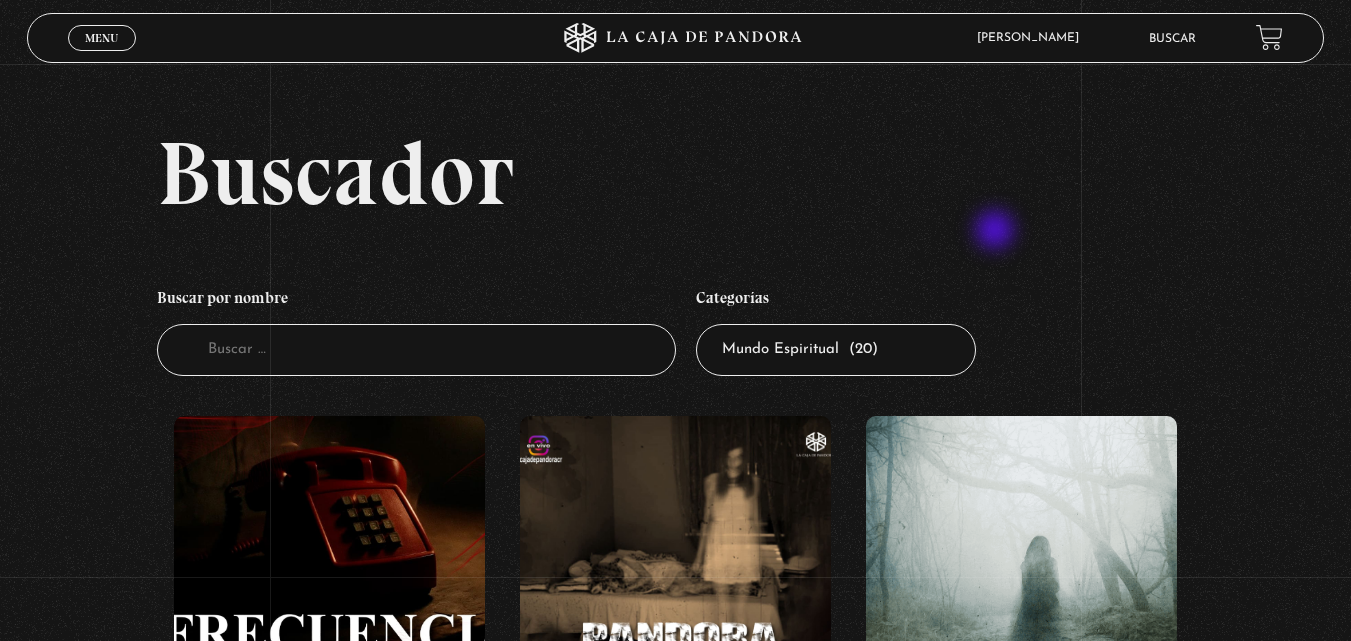 select on "nuevo-orden-mundial-nwo" 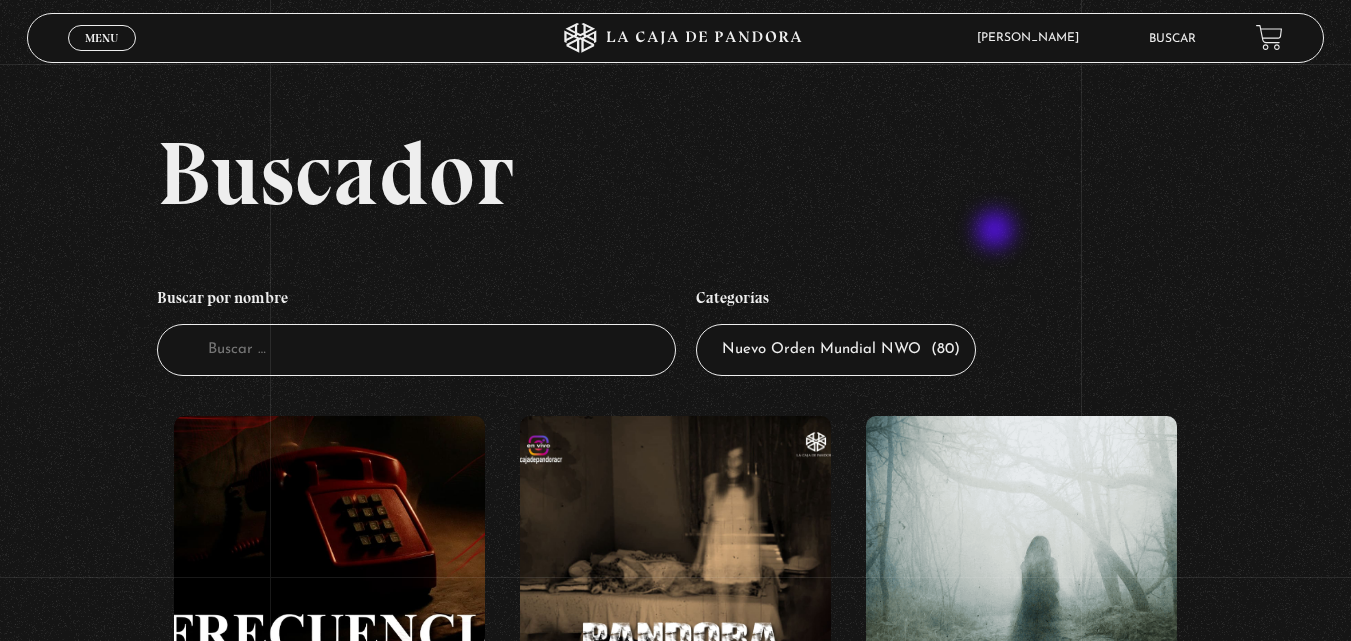 click on "Todas las categorías
11:11 Humanitario  (1)
Amo los [DATE]  (2)
Análisis de series y películas  (22)
Asesinos Seriales  (2)
Centinelas  (113)
Charlas  (8)
Entrevistas  (7)
Hacktivismo  (5)
Mercado  (1)
Mundo Espiritual  (20)
Nuevo Orden Mundial NWO  (80)
Pandora Bio  (24)
Pandora Prepper  (23)
Pandora Tour  (3)
Paranormal  (11)
Pastelería  (1)
Peligros en la web  (4)
Regulares  (1)
Teorías de Conspiración  (7)" at bounding box center (836, 350) 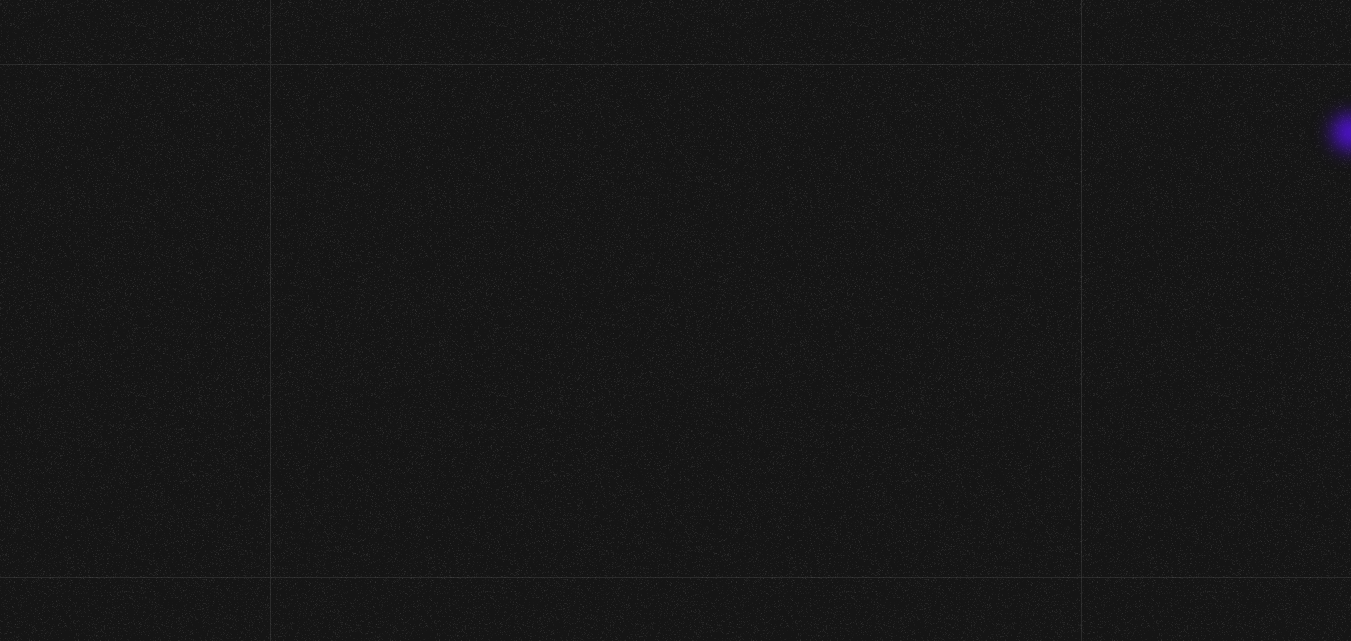 scroll, scrollTop: 0, scrollLeft: 0, axis: both 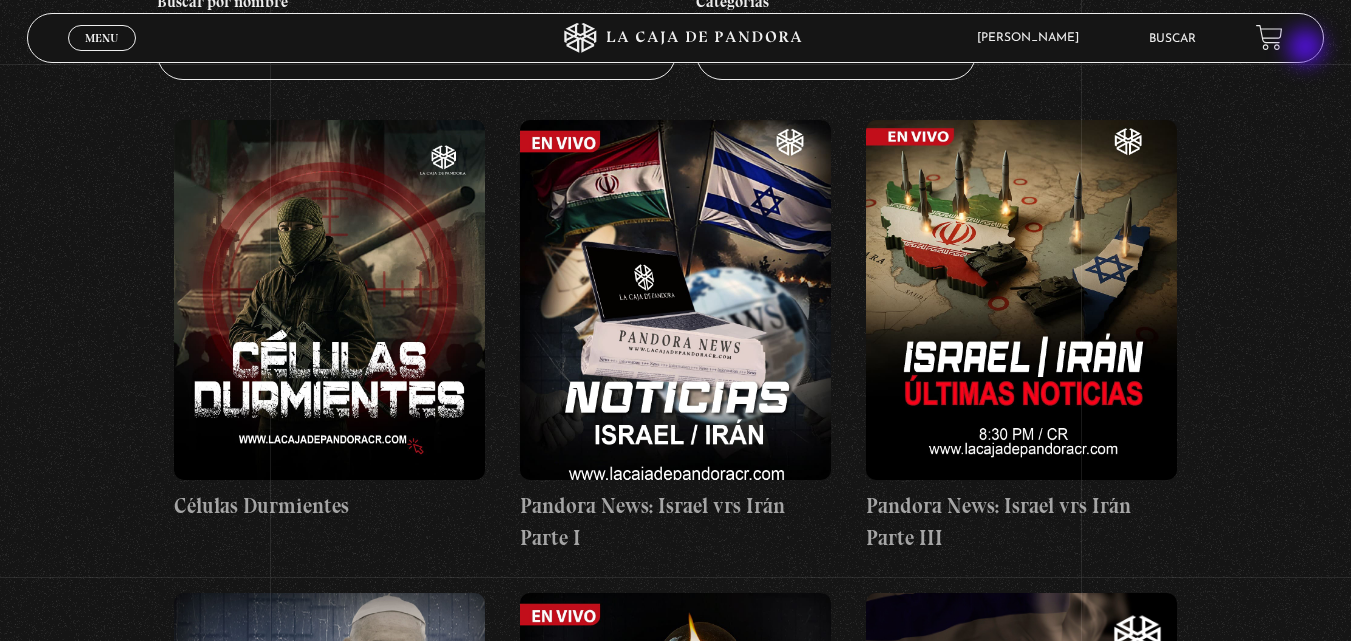 drag, startPoint x: 1362, startPoint y: 35, endPoint x: 1308, endPoint y: 49, distance: 55.7853 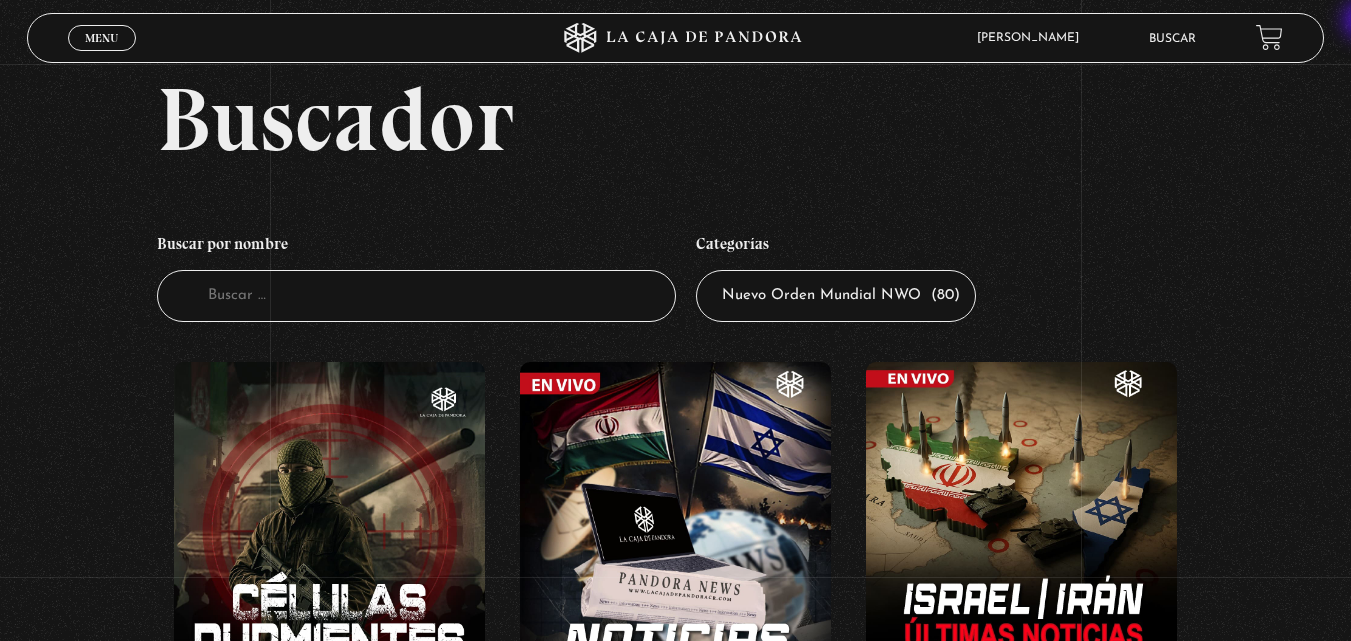 scroll, scrollTop: 0, scrollLeft: 0, axis: both 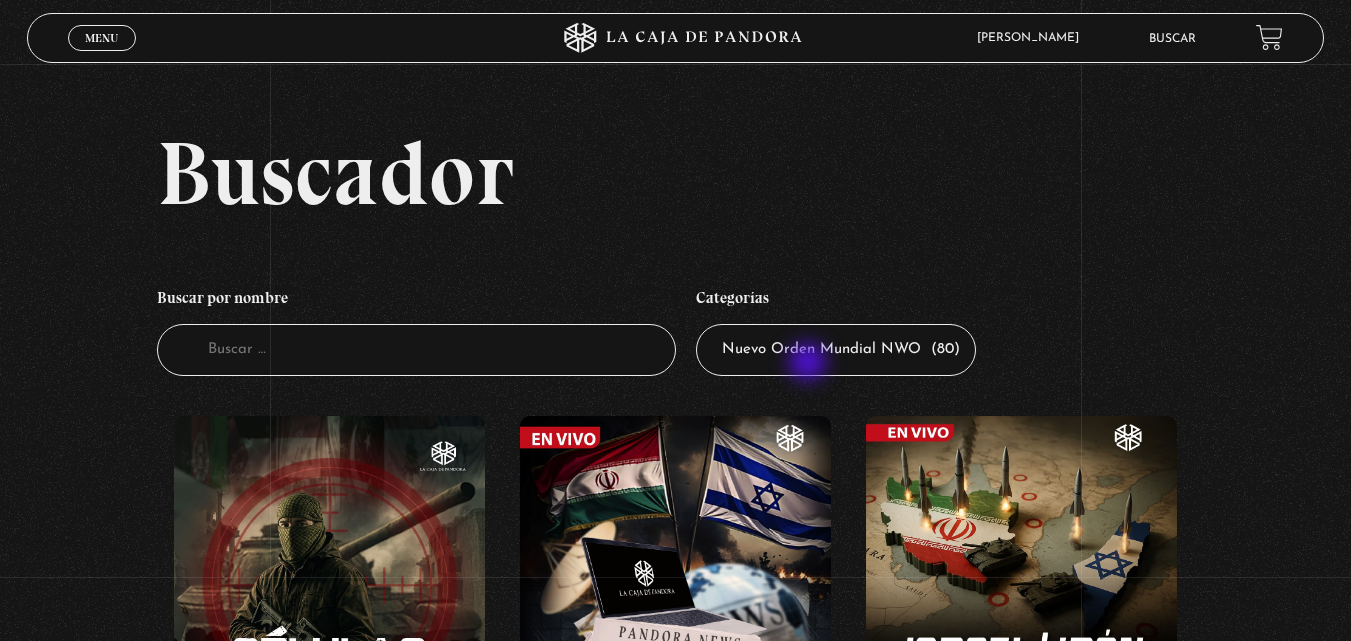 click on "Todas las categorías
11:11 Humanitario  (1)
Amo los Lunes  (2)
Análisis de series y películas  (22)
Asesinos Seriales  (2)
Centinelas  (113)
Charlas  (8)
Entrevistas  (7)
Hacktivismo  (5)
Mercado  (1)
Mundo Espiritual  (20)
Nuevo Orden Mundial NWO  (80)
Pandora Bio  (24)
Pandora Prepper  (23)
Pandora Tour  (3)
Paranormal  (11)
Pastelería  (1)
Peligros en la web  (4)
Regulares  (1)
Teorías de Conspiración  (7)" at bounding box center (836, 350) 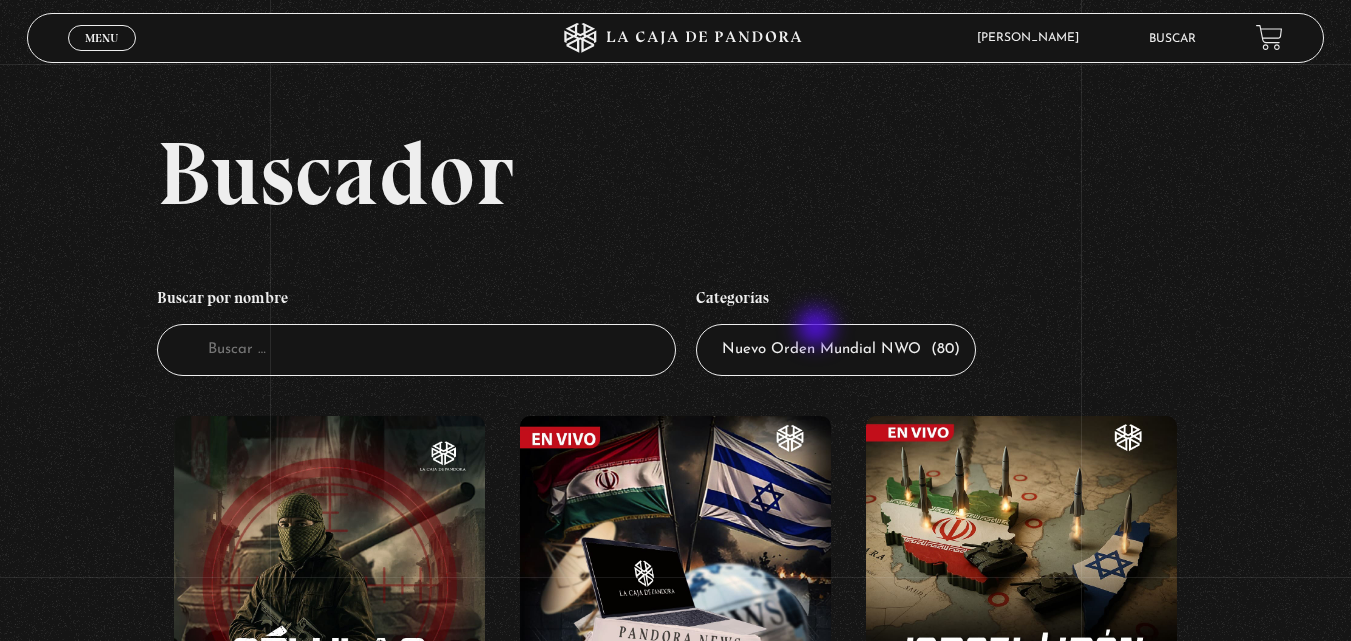 select on "charlas" 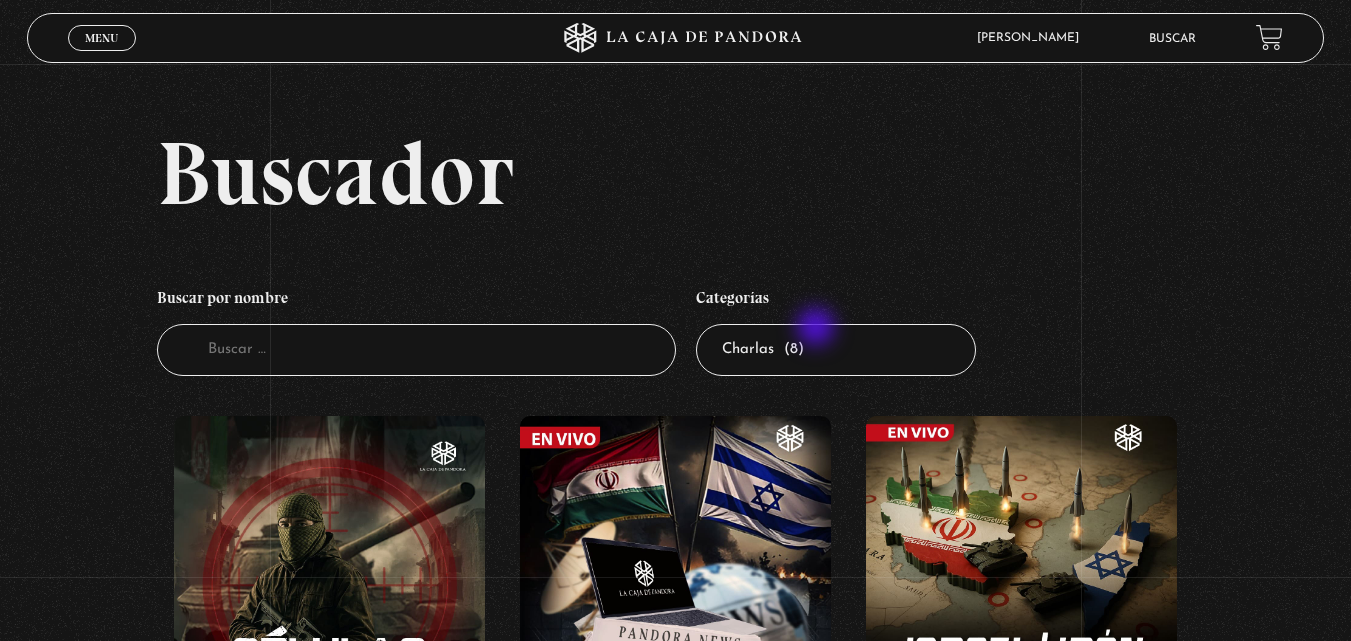 click on "Todas las categorías
11:11 Humanitario  (1)
Amo los Lunes  (2)
Análisis de series y películas  (22)
Asesinos Seriales  (2)
Centinelas  (113)
Charlas  (8)
Entrevistas  (7)
Hacktivismo  (5)
Mercado  (1)
Mundo Espiritual  (20)
Nuevo Orden Mundial NWO  (80)
Pandora Bio  (24)
Pandora Prepper  (23)
Pandora Tour  (3)
Paranormal  (11)
Pastelería  (1)
Peligros en la web  (4)
Regulares  (1)
Teorías de Conspiración  (7)" at bounding box center [836, 350] 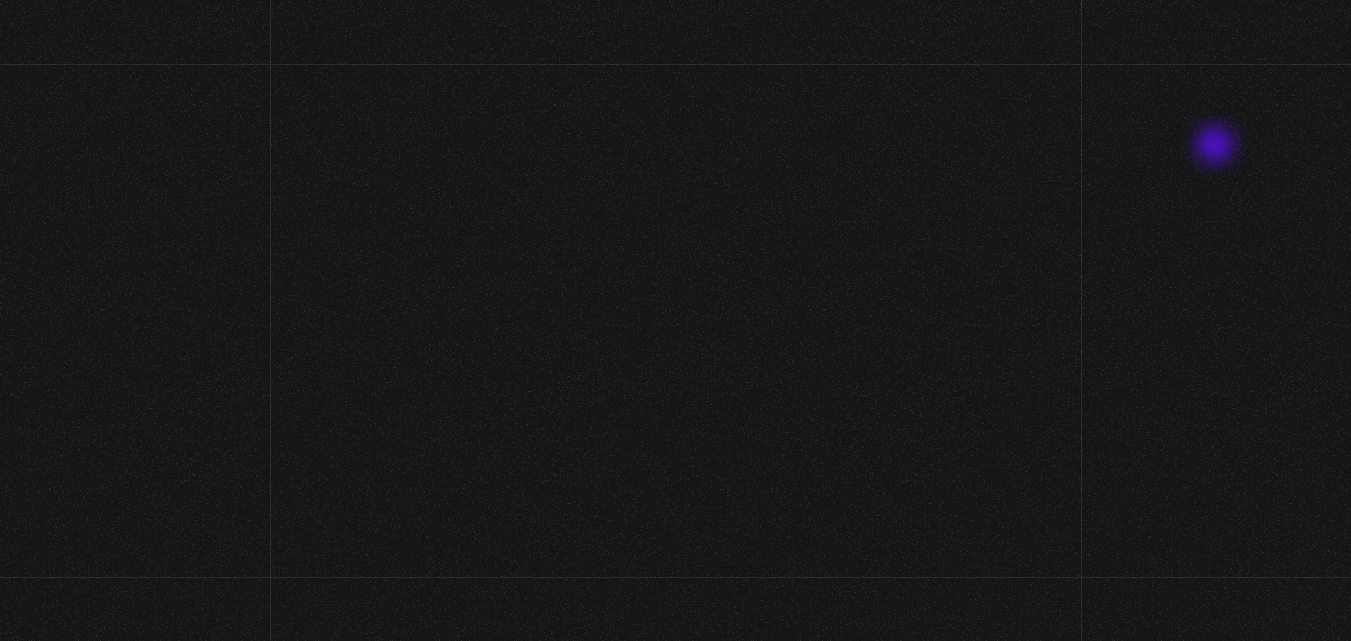 scroll, scrollTop: 0, scrollLeft: 0, axis: both 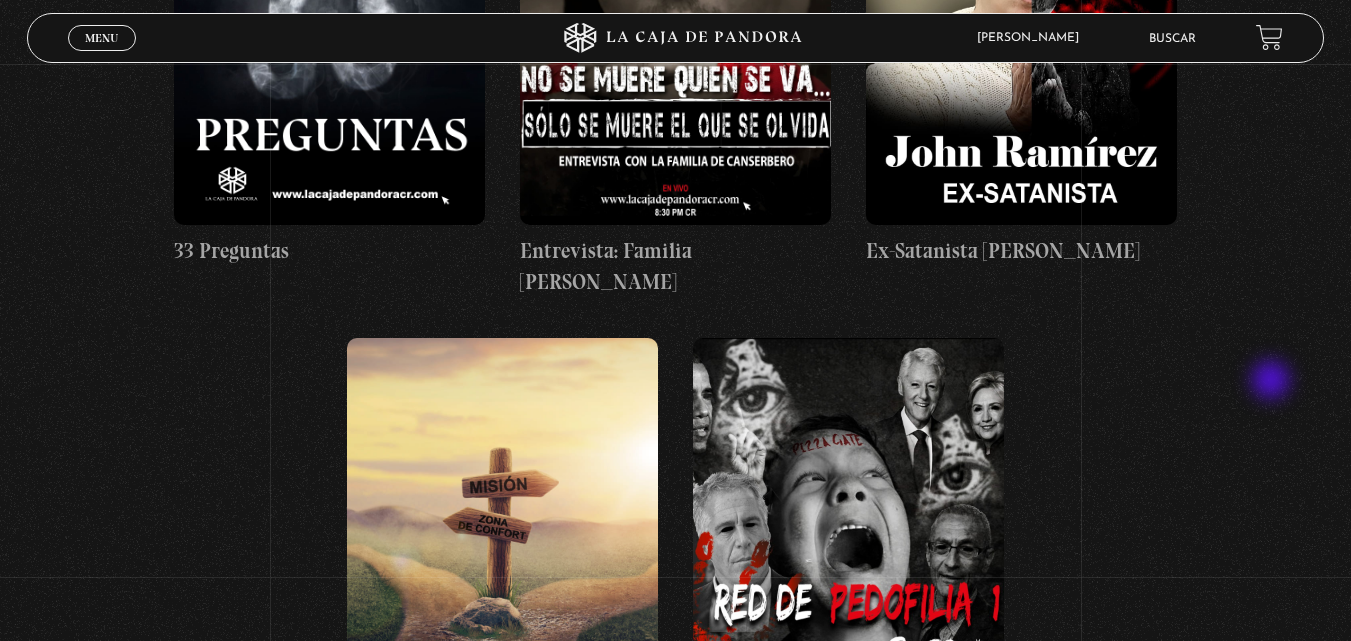 drag, startPoint x: 1365, startPoint y: 77, endPoint x: 1272, endPoint y: 385, distance: 321.73438 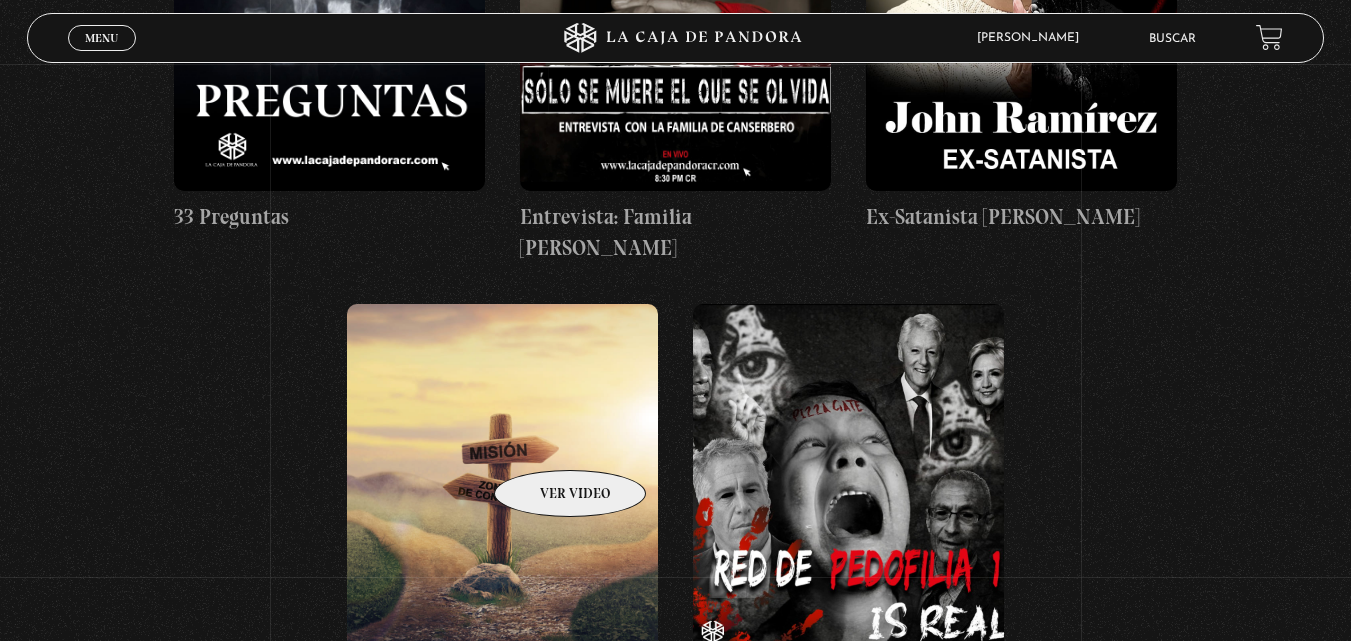 click at bounding box center (502, 484) 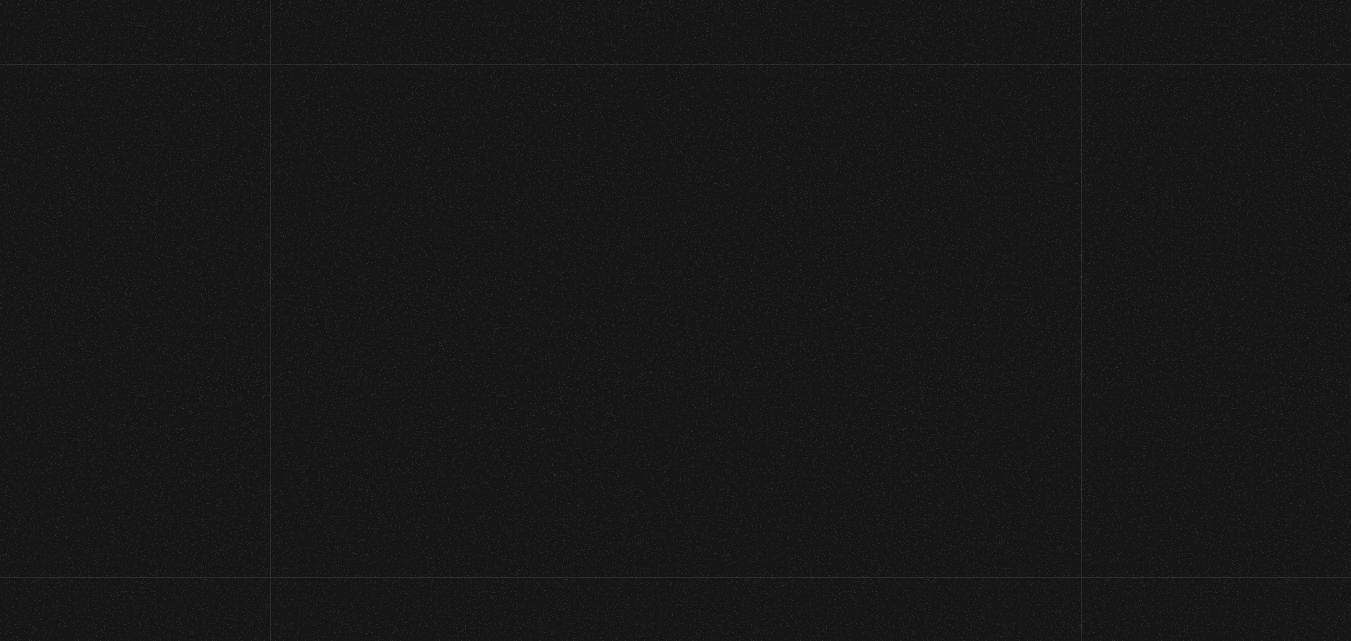 scroll, scrollTop: 0, scrollLeft: 0, axis: both 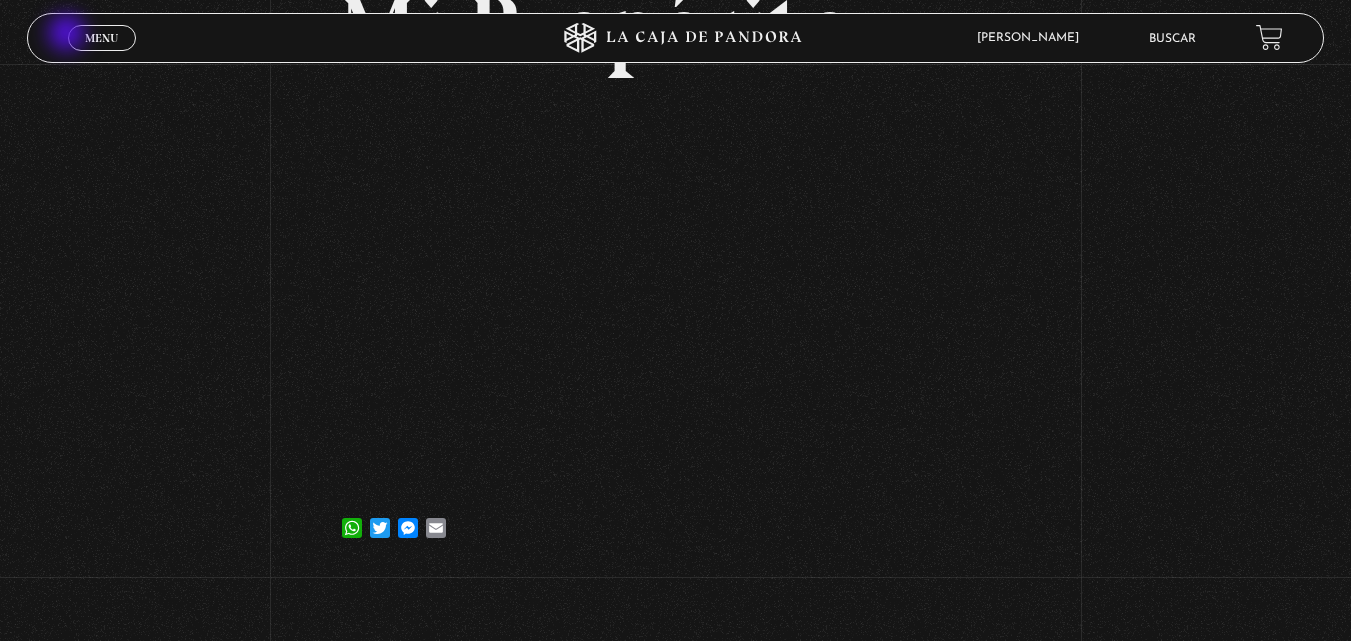 click on "Menu Cerrar" at bounding box center [102, 38] 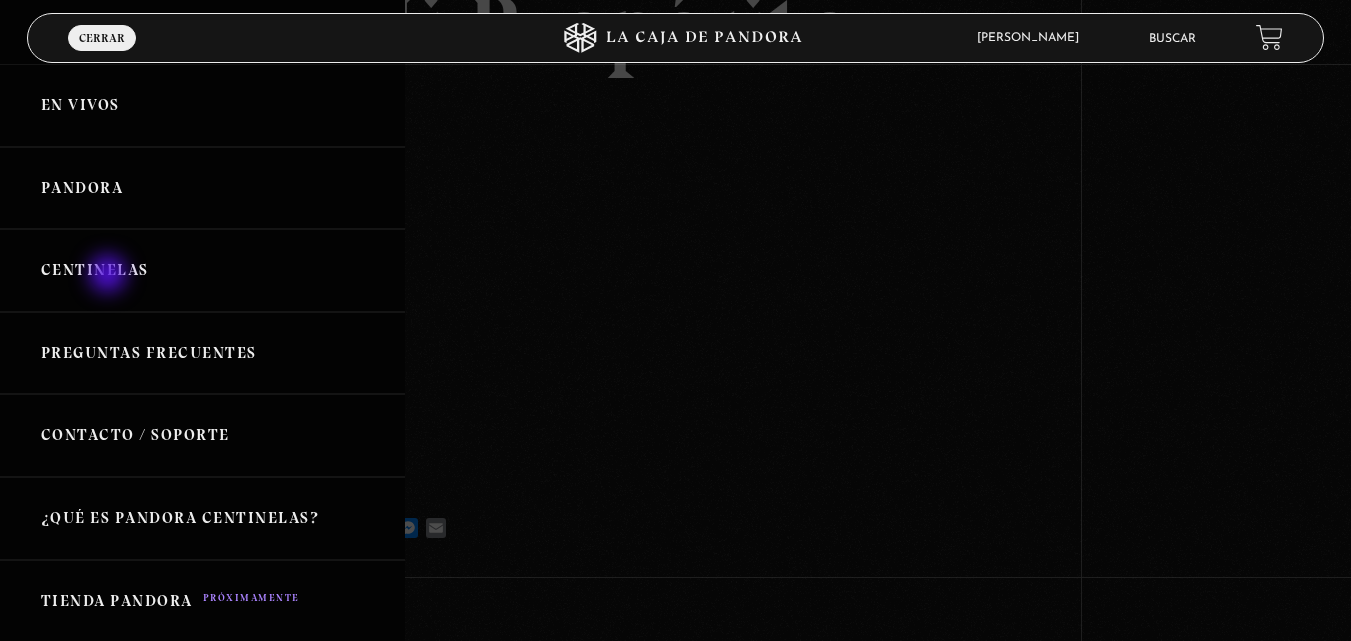 click on "Centinelas" at bounding box center [202, 270] 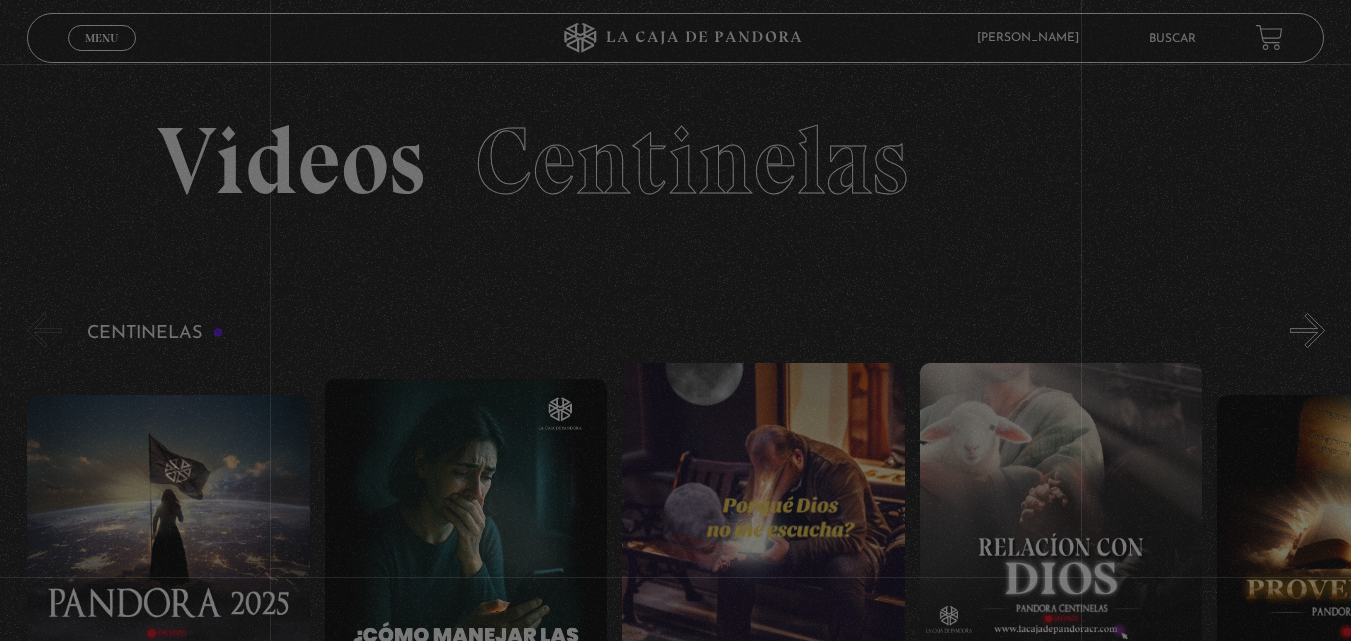 scroll, scrollTop: 0, scrollLeft: 0, axis: both 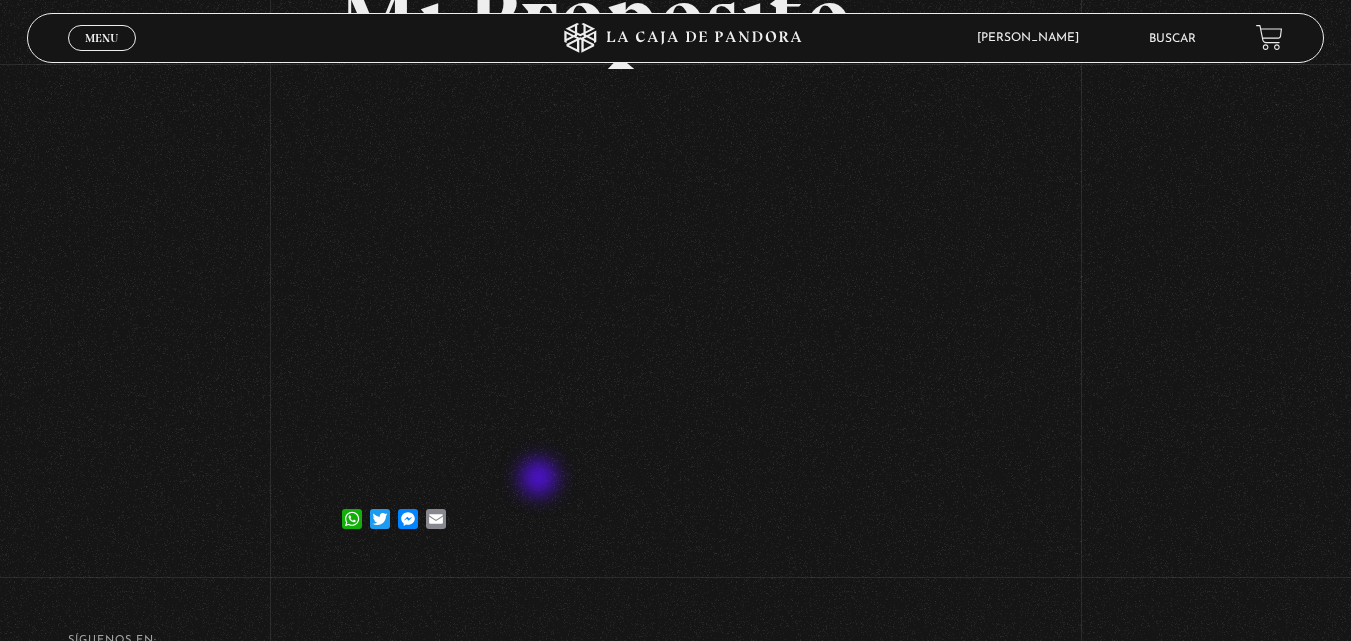 click on "[DATE]
Mi Propósito
WhatsApp Twitter Messenger Email" at bounding box center [675, 238] 